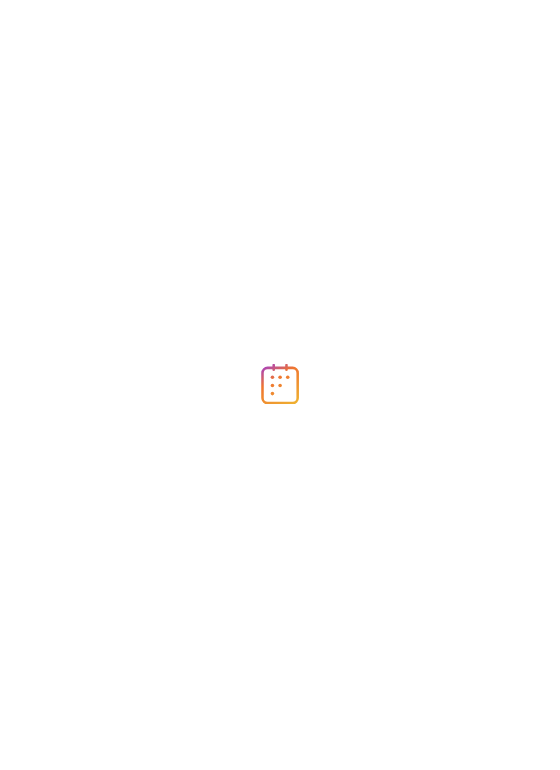 scroll, scrollTop: 0, scrollLeft: 0, axis: both 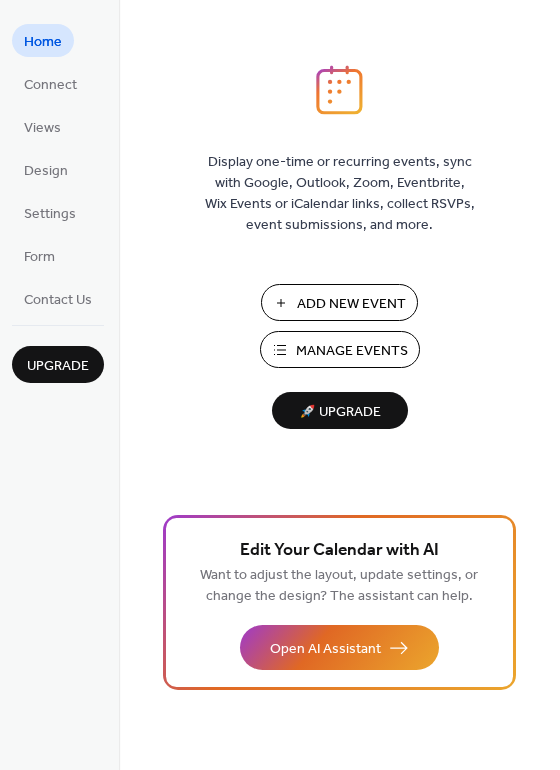 click on "Add New Event" at bounding box center [351, 304] 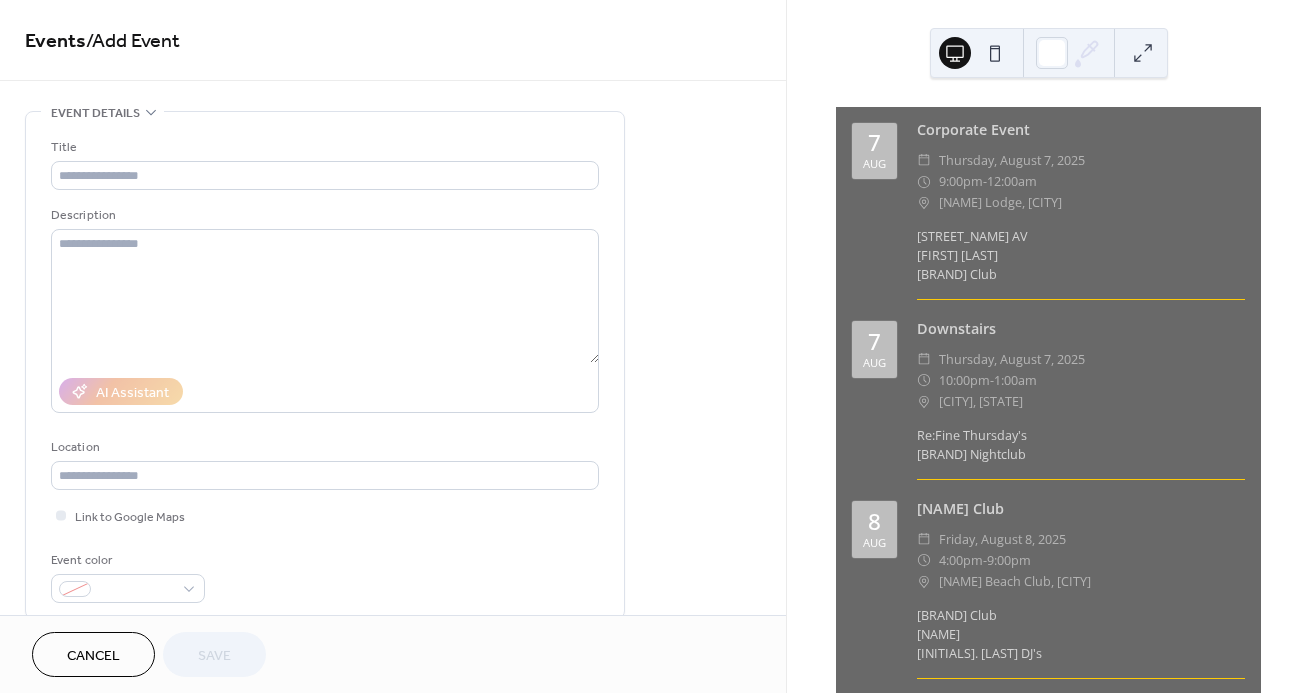 scroll, scrollTop: 0, scrollLeft: 0, axis: both 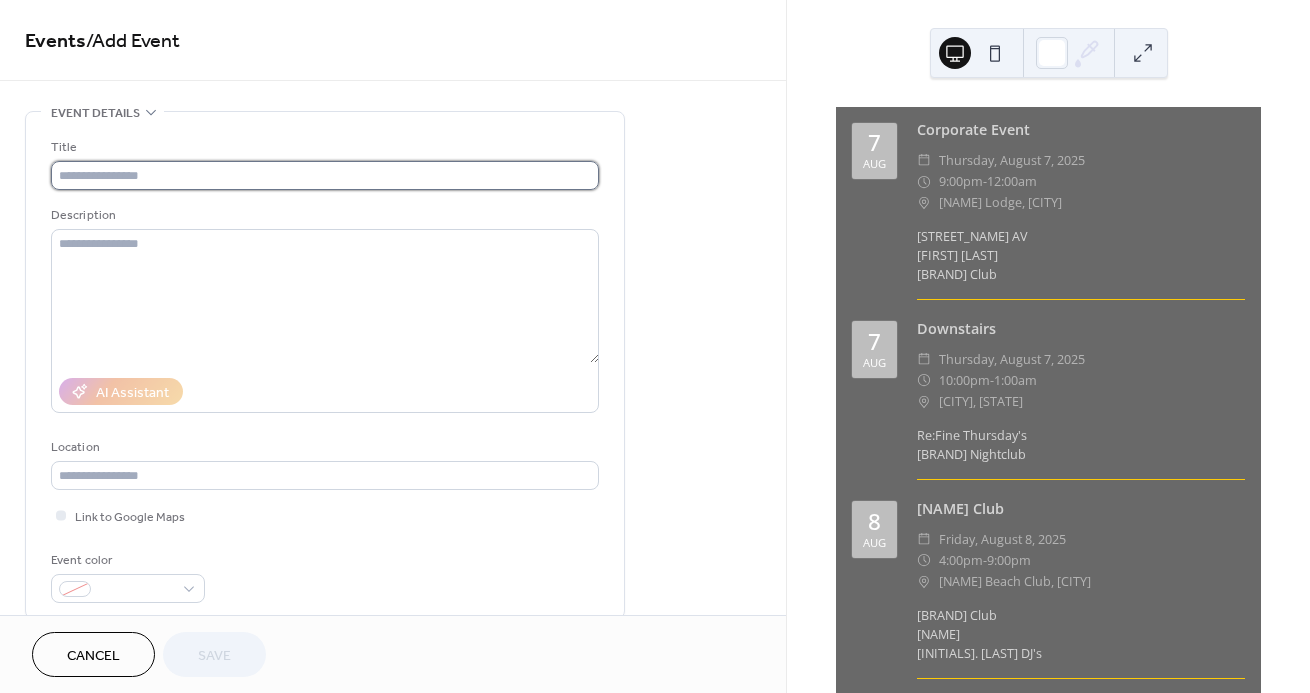 click at bounding box center [325, 175] 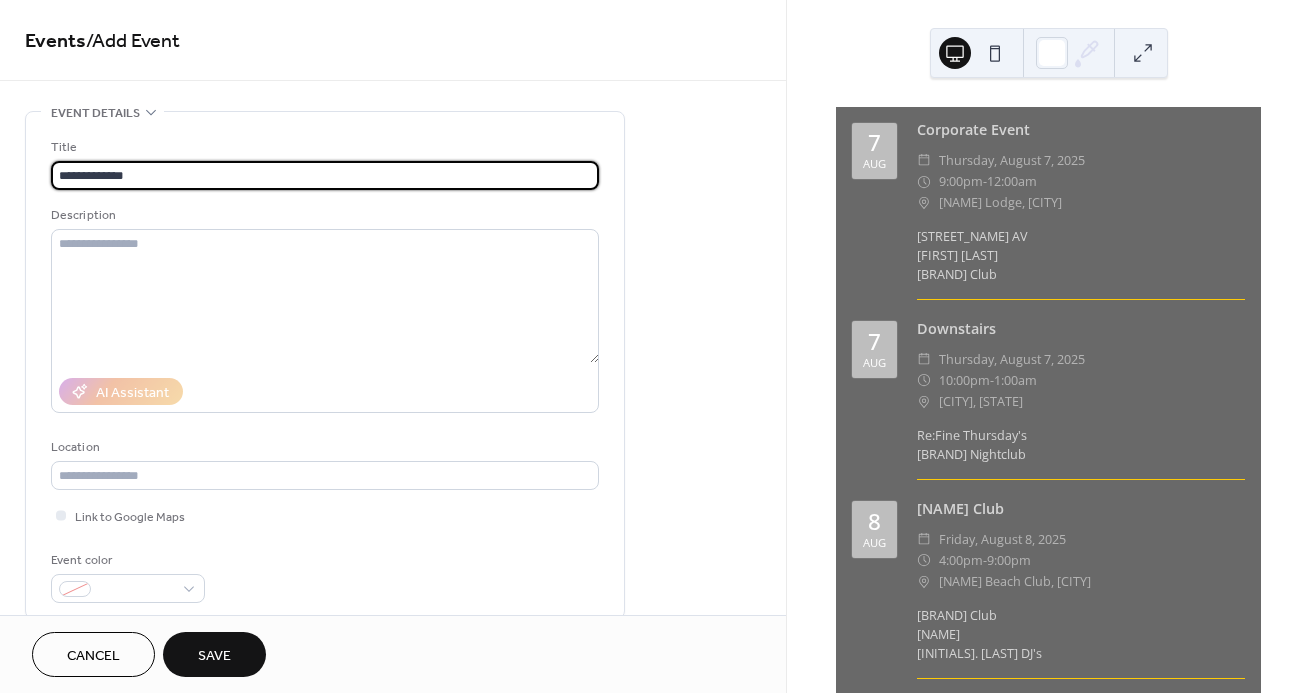 type on "**********" 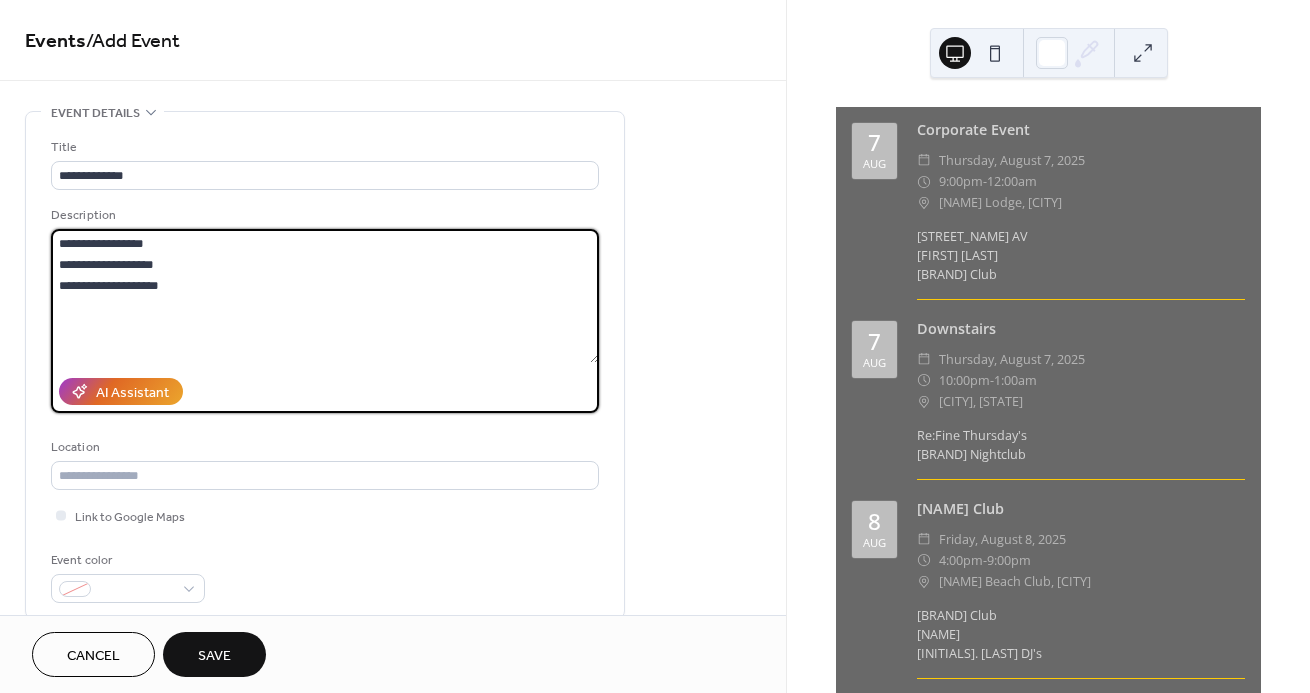 scroll, scrollTop: 163, scrollLeft: 0, axis: vertical 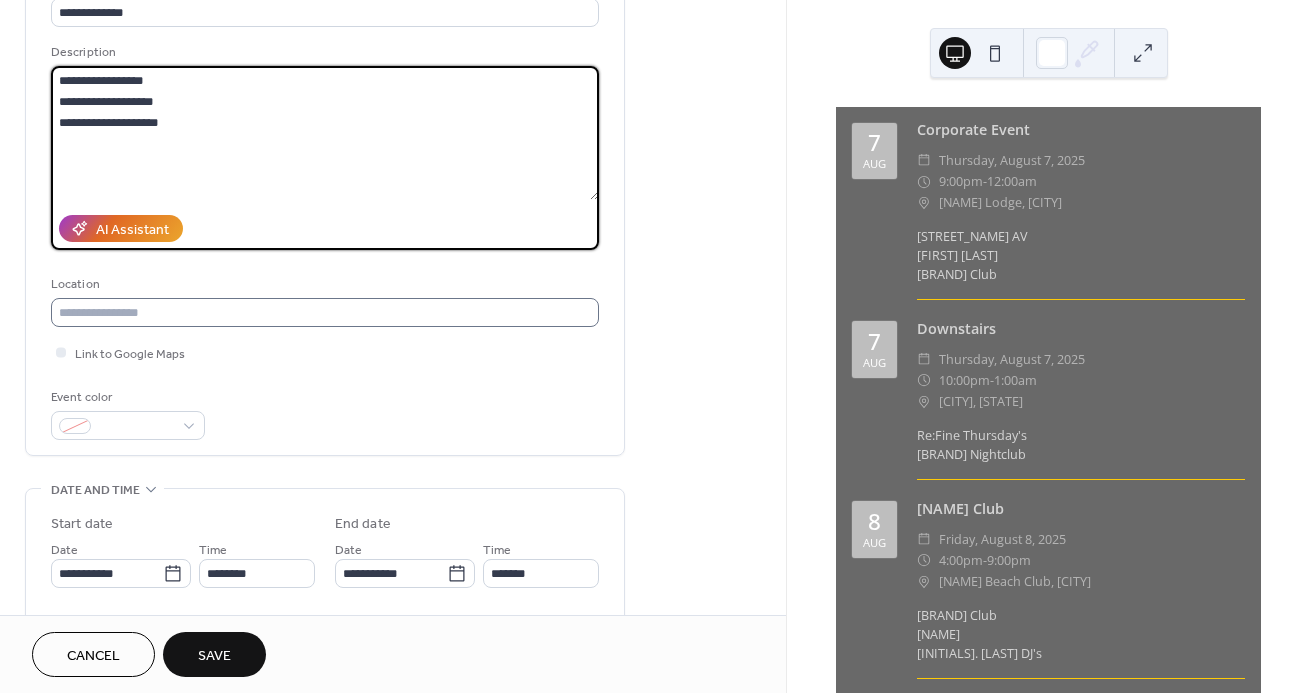 type on "**********" 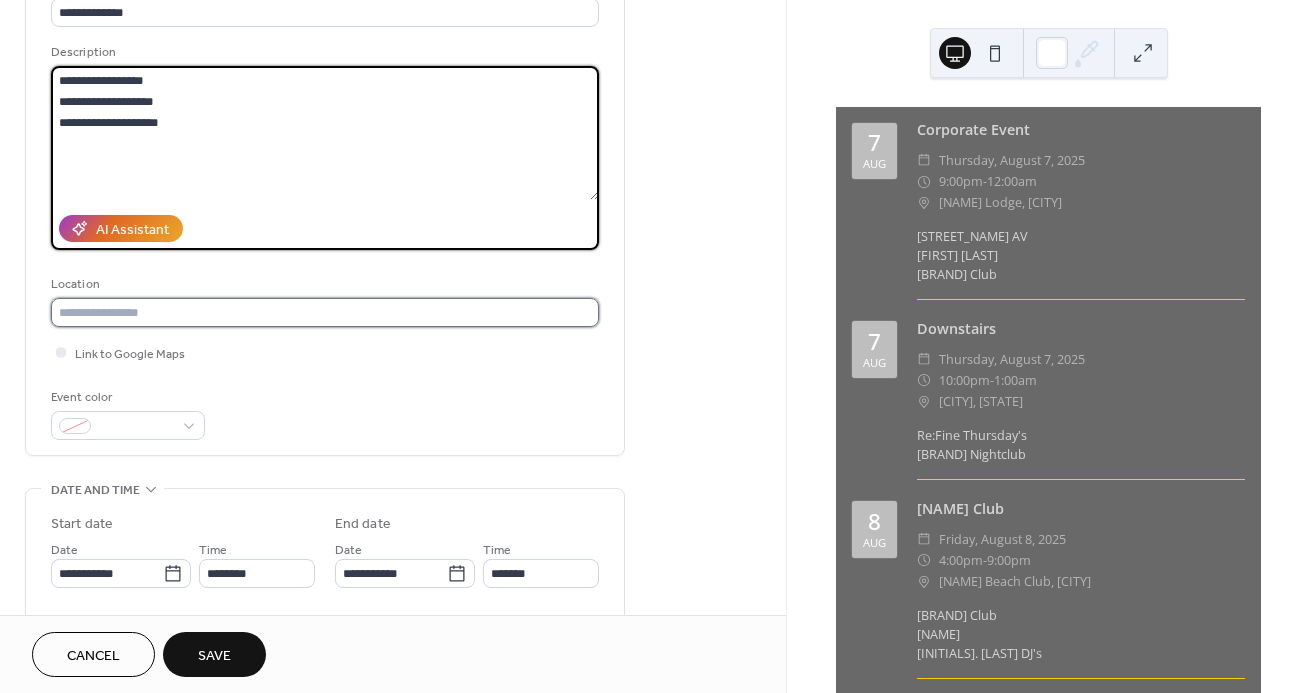 click at bounding box center [325, 312] 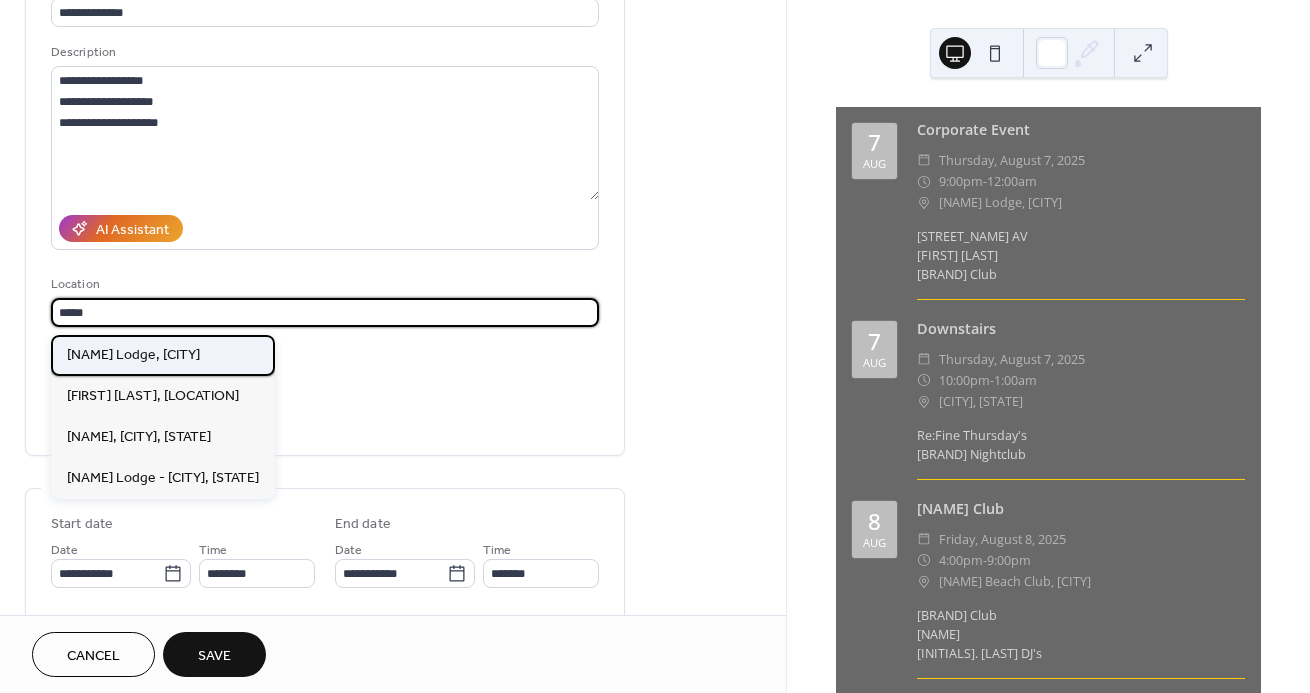 click on "Stein Ericksen Lodge, Deer Valley" at bounding box center (163, 355) 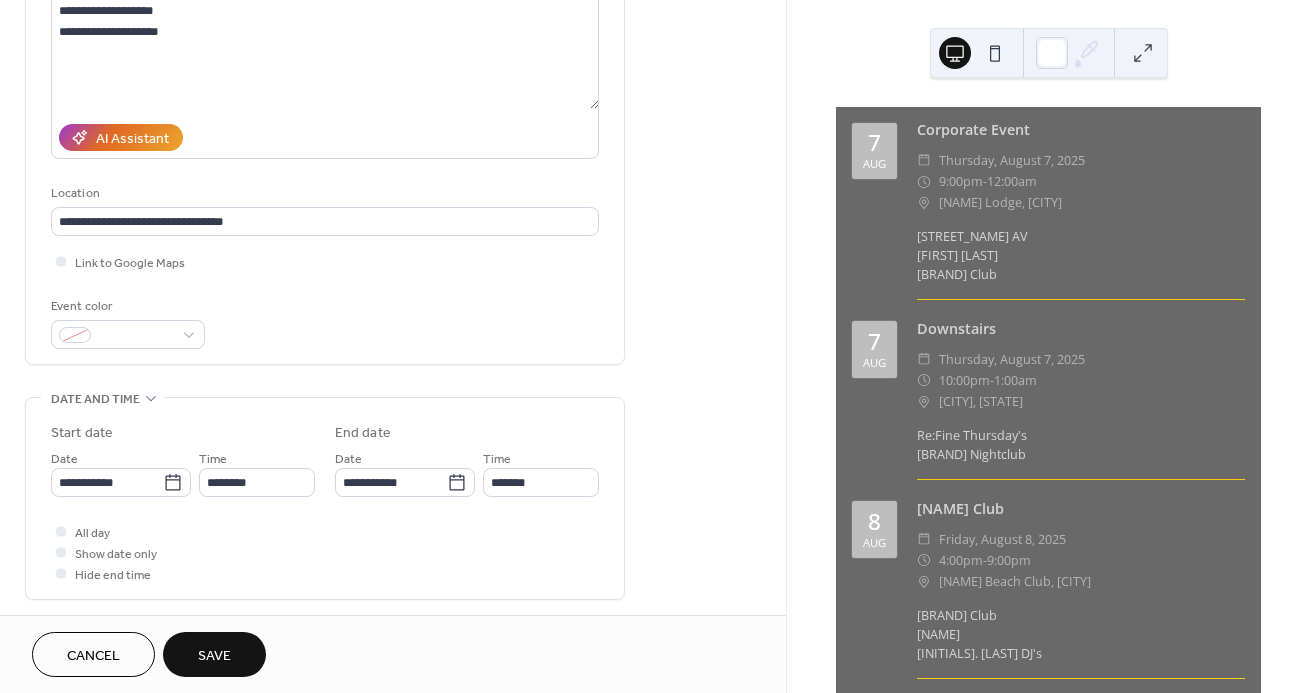 scroll, scrollTop: 271, scrollLeft: 0, axis: vertical 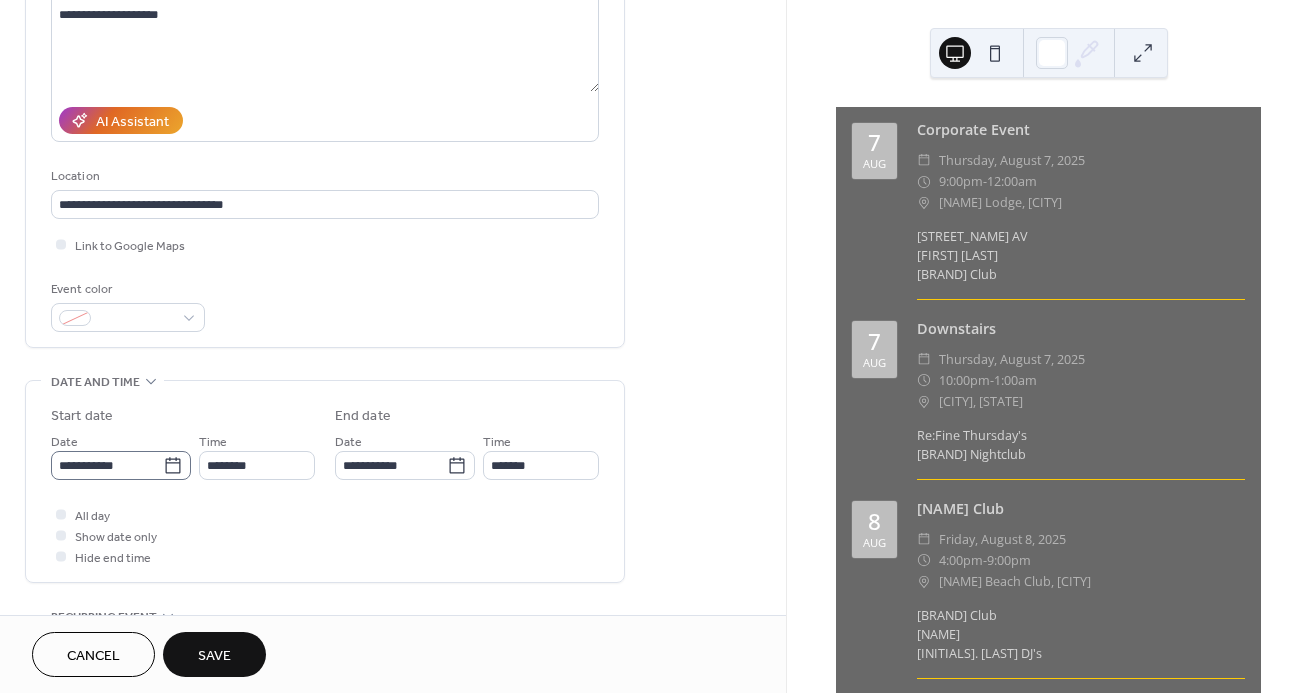 click 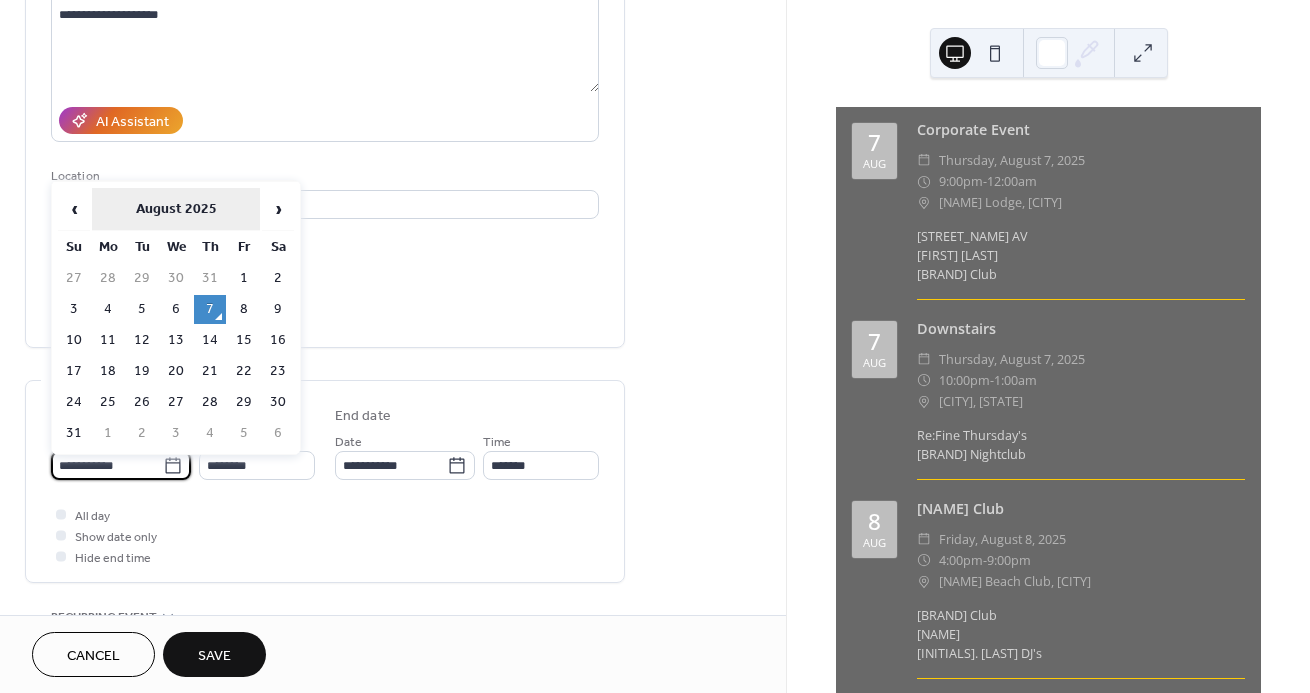 click on "August 2025" at bounding box center (176, 209) 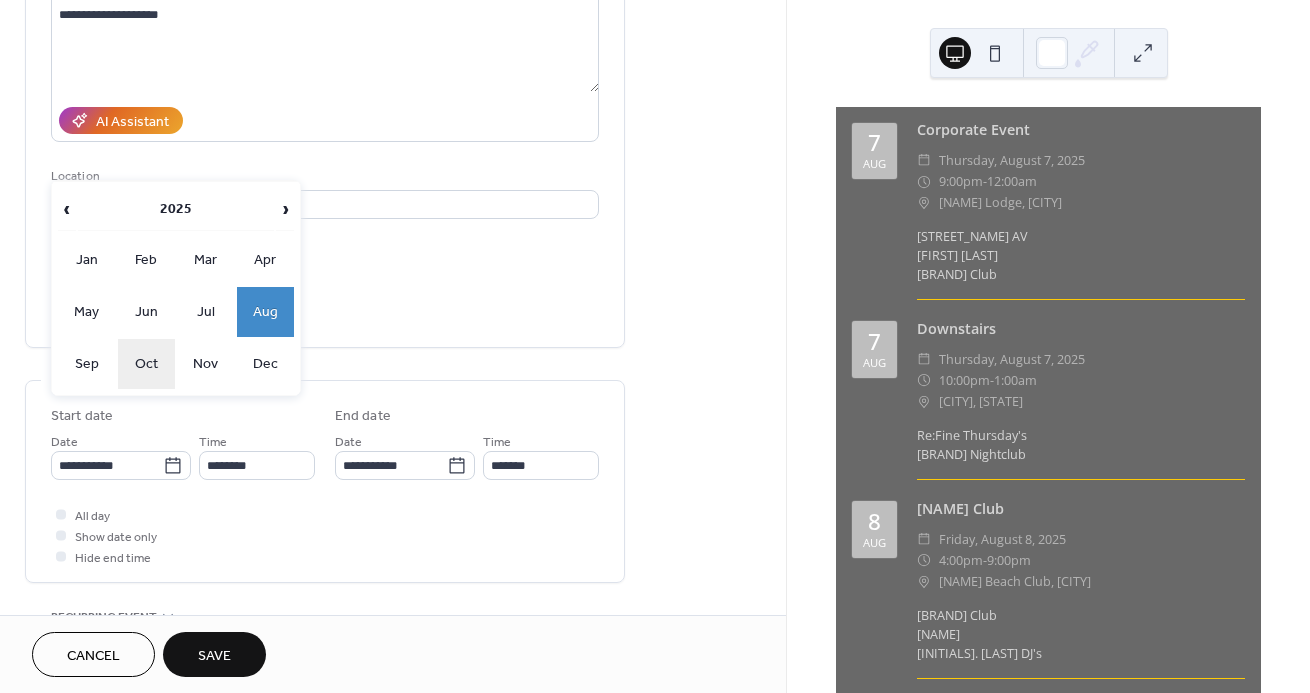 click on "Oct" at bounding box center [147, 364] 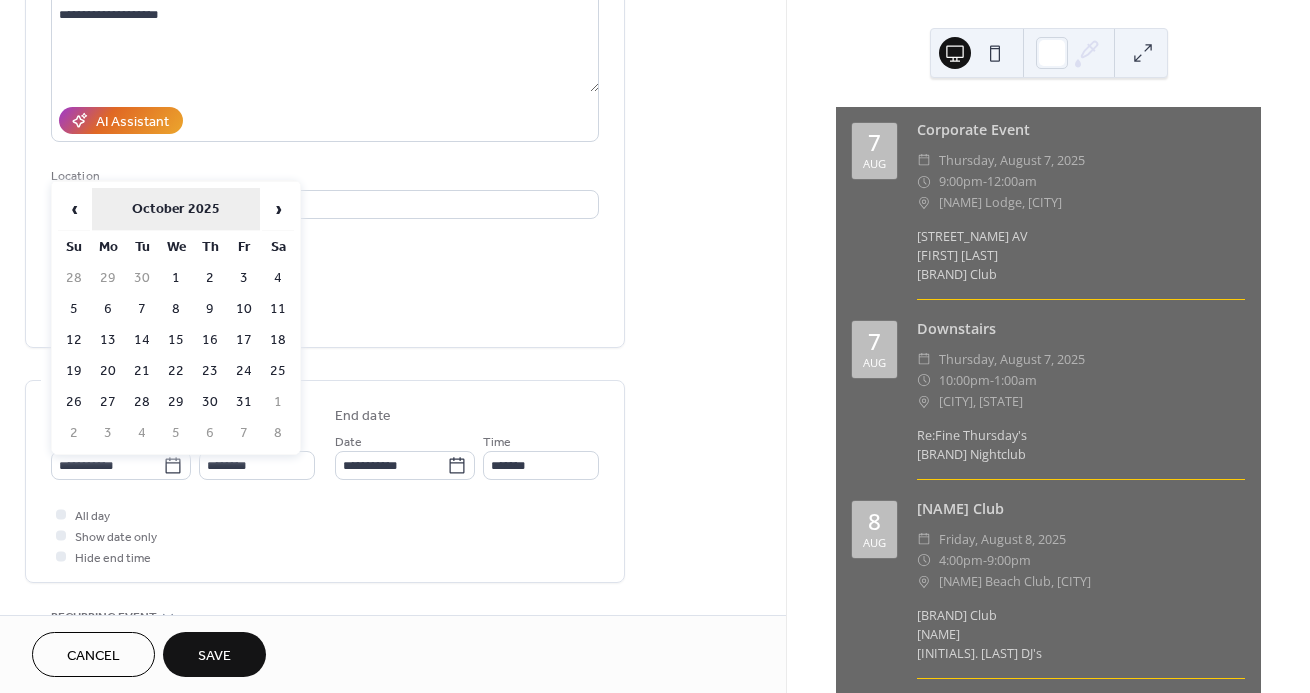 click on "October 2025" at bounding box center (176, 209) 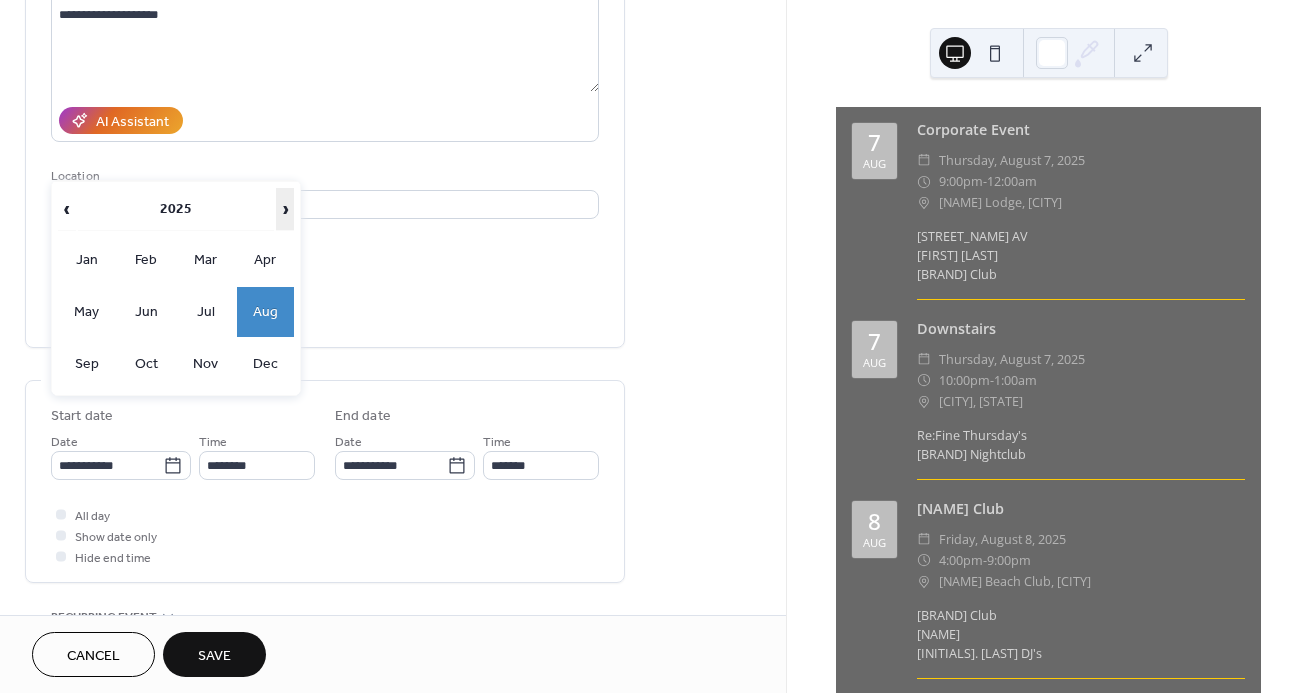 click on "›" at bounding box center (285, 209) 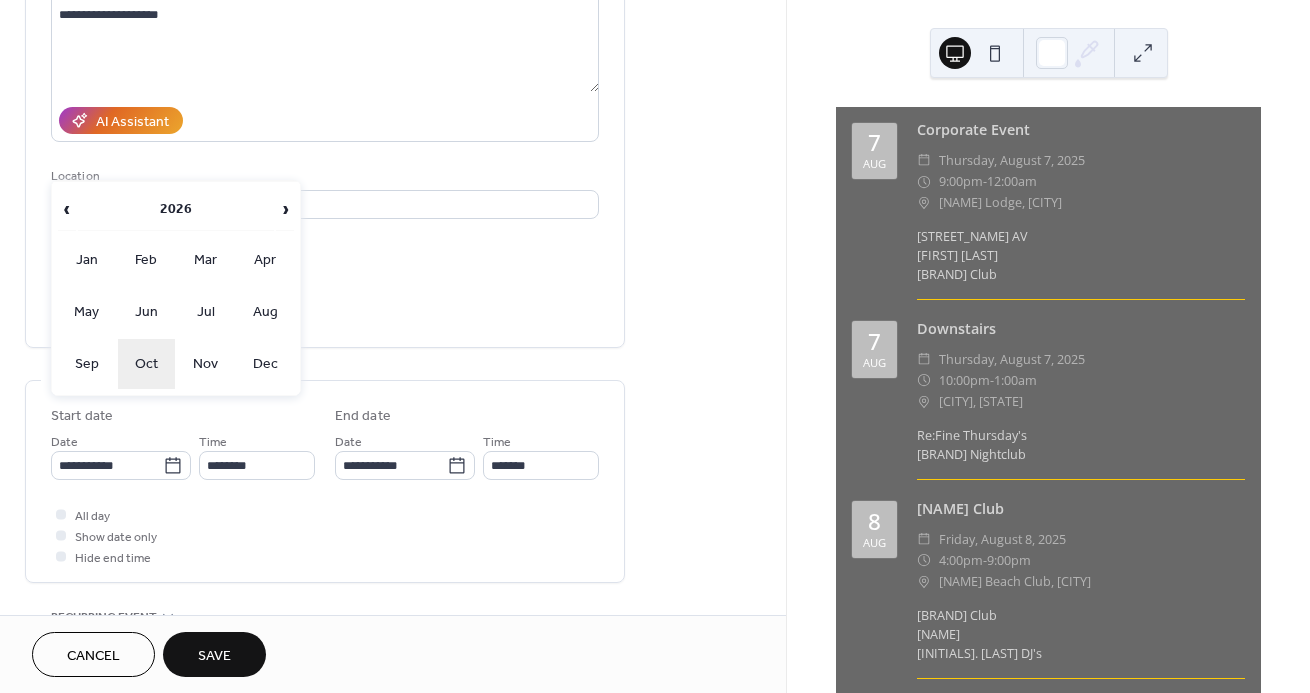 click on "Oct" at bounding box center (147, 364) 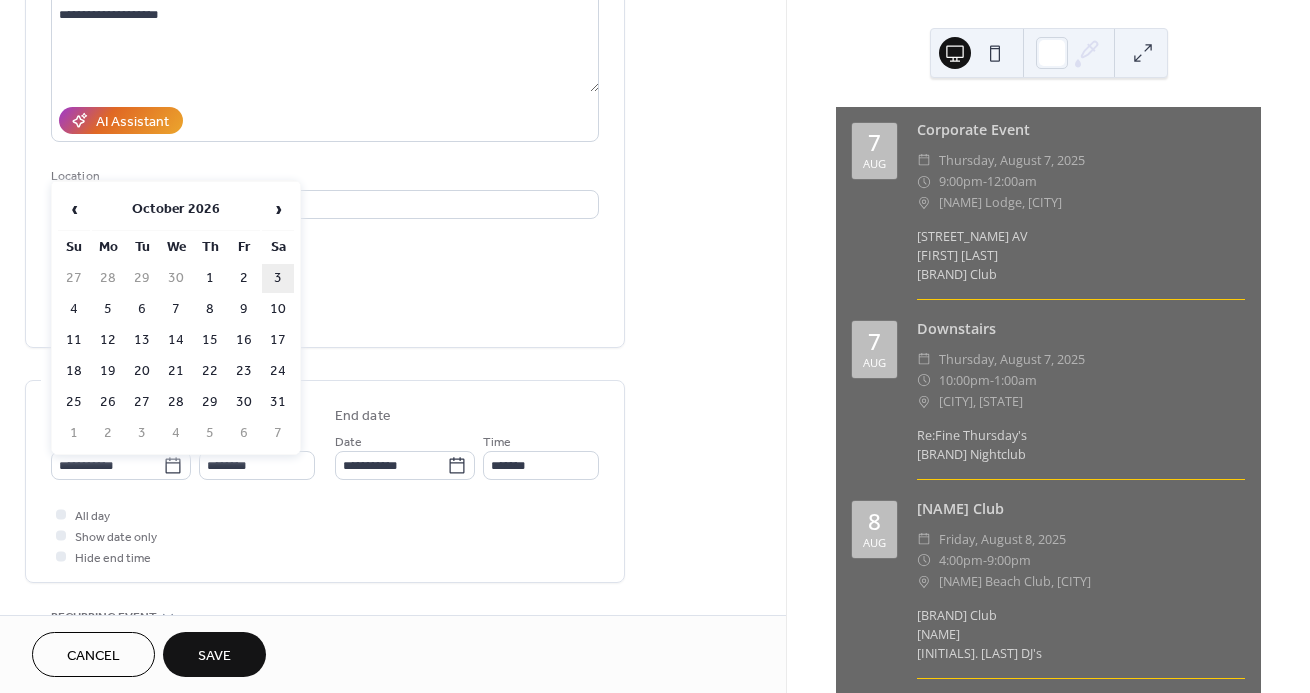 click on "3" at bounding box center [278, 278] 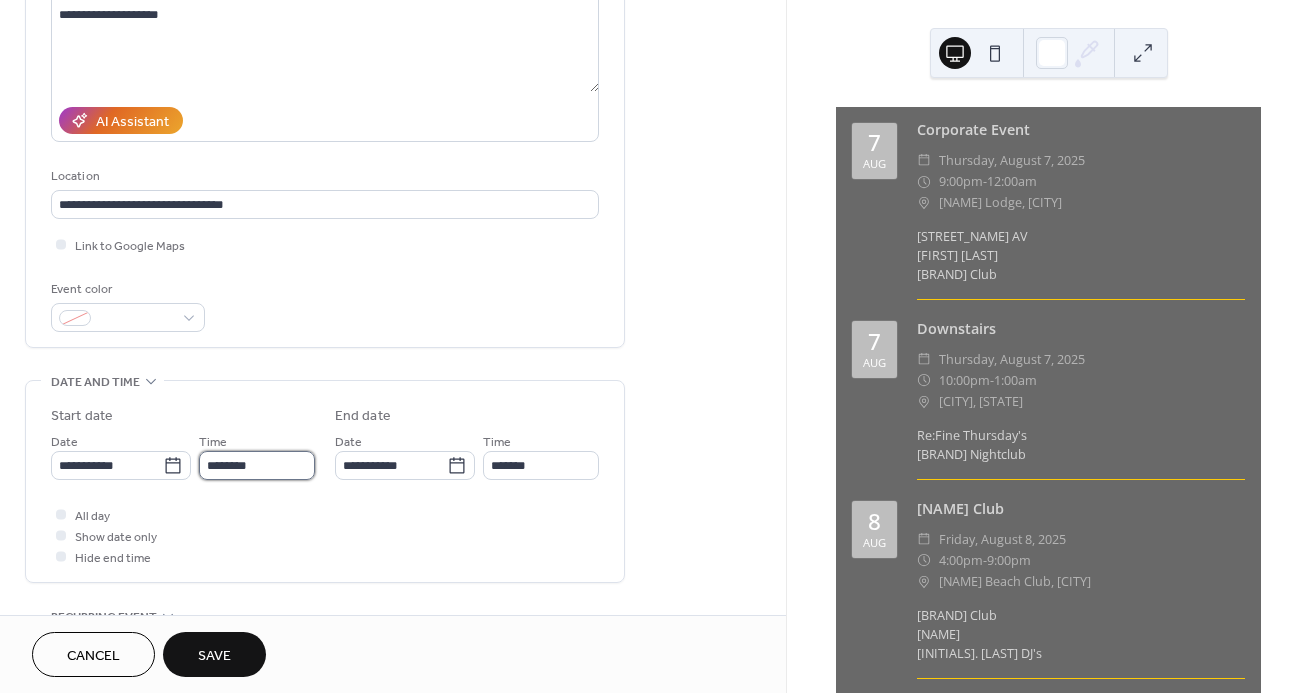 click on "********" at bounding box center (257, 465) 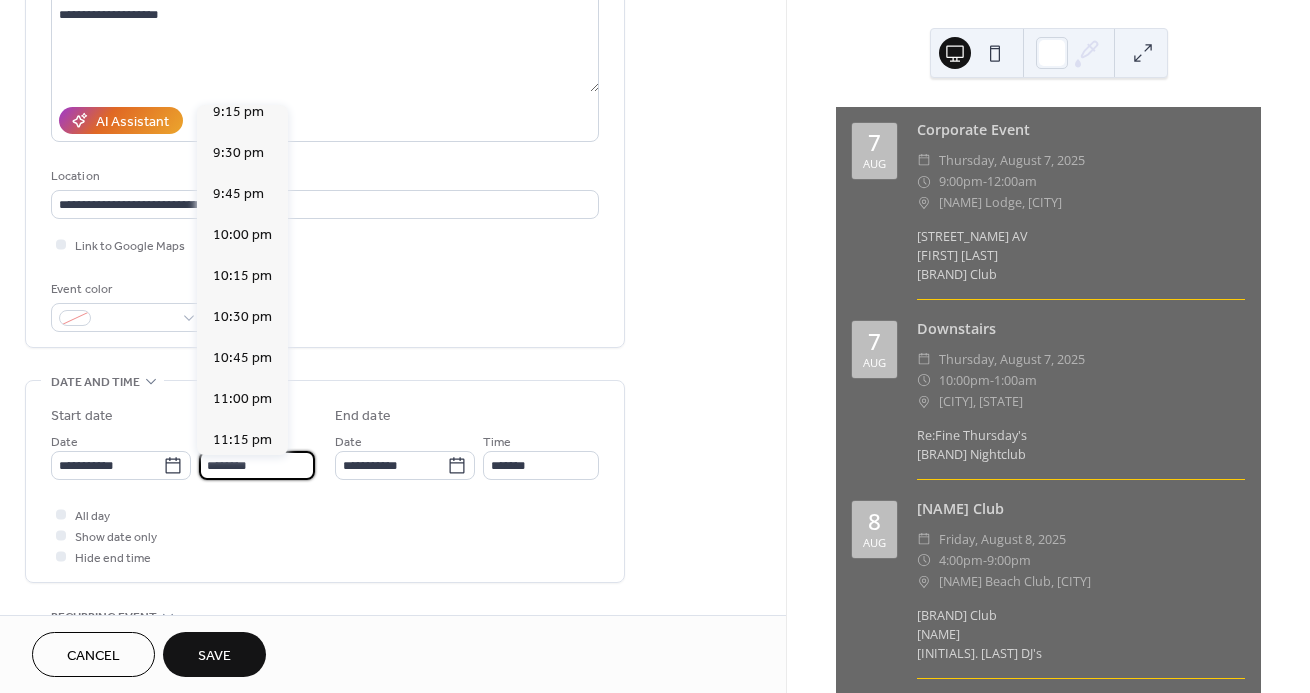 scroll, scrollTop: 3586, scrollLeft: 0, axis: vertical 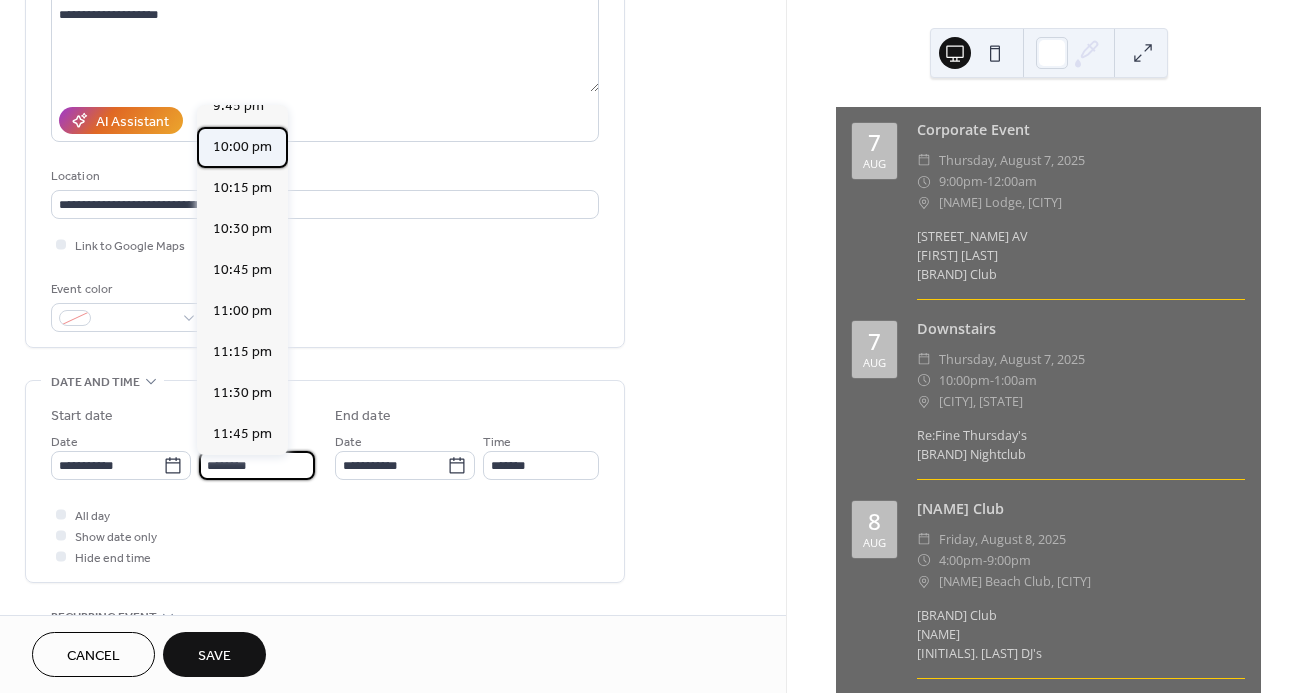 click on "10:00 pm" at bounding box center (242, 147) 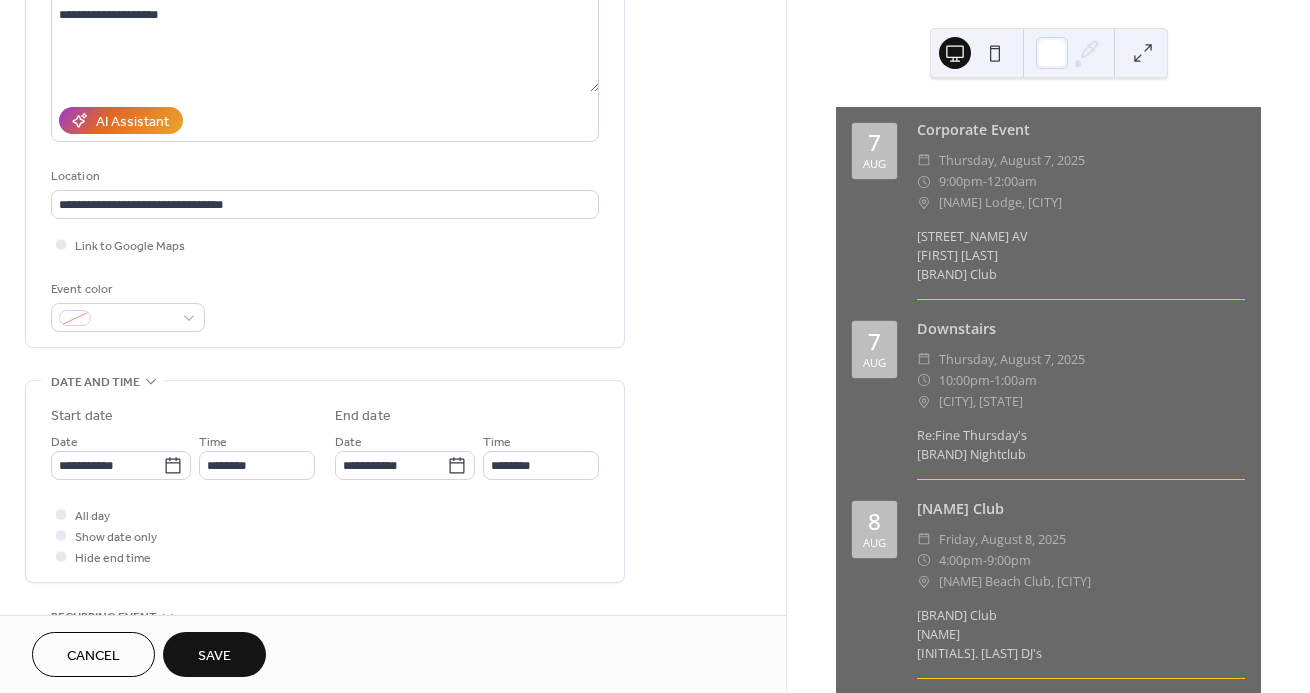 type on "********" 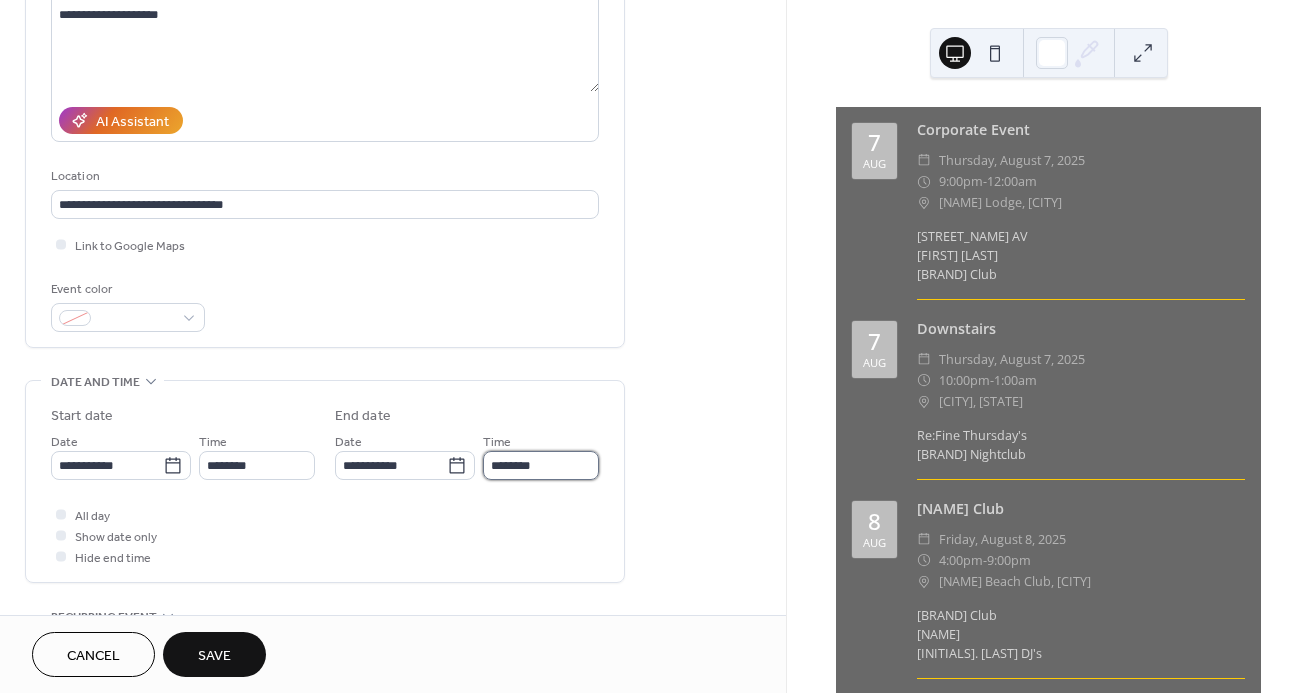 click on "********" at bounding box center (541, 465) 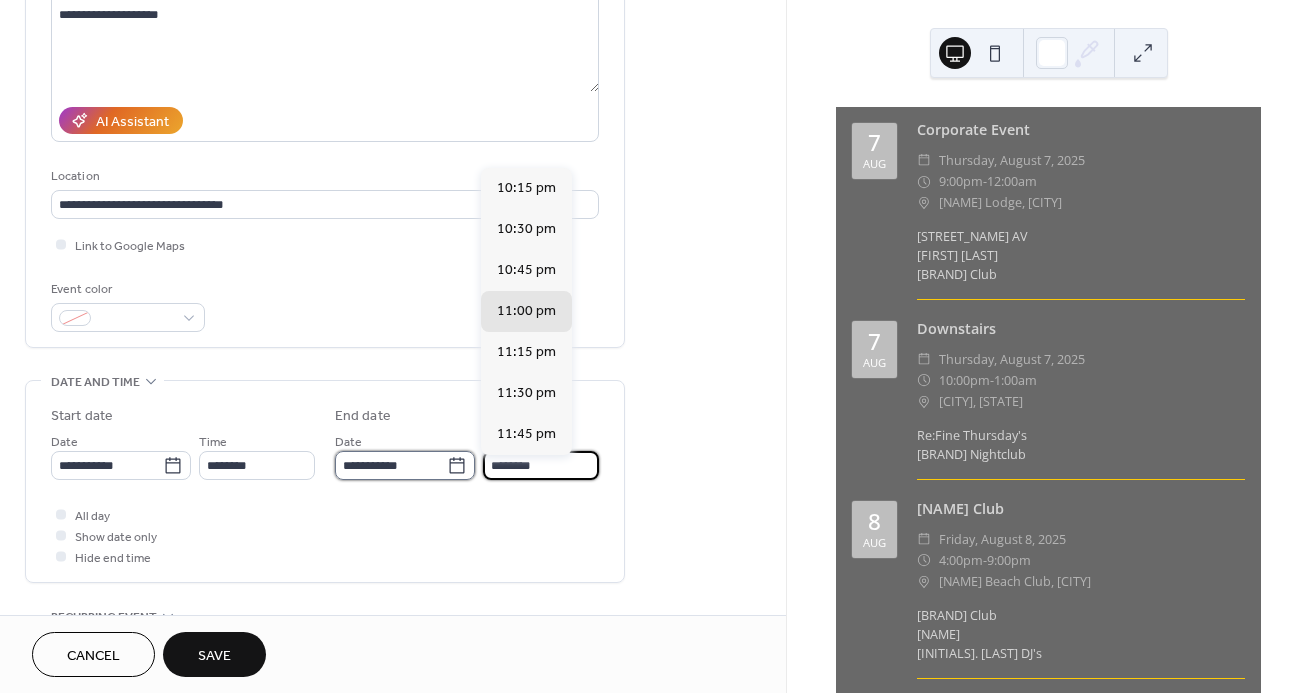 click on "**********" at bounding box center (391, 465) 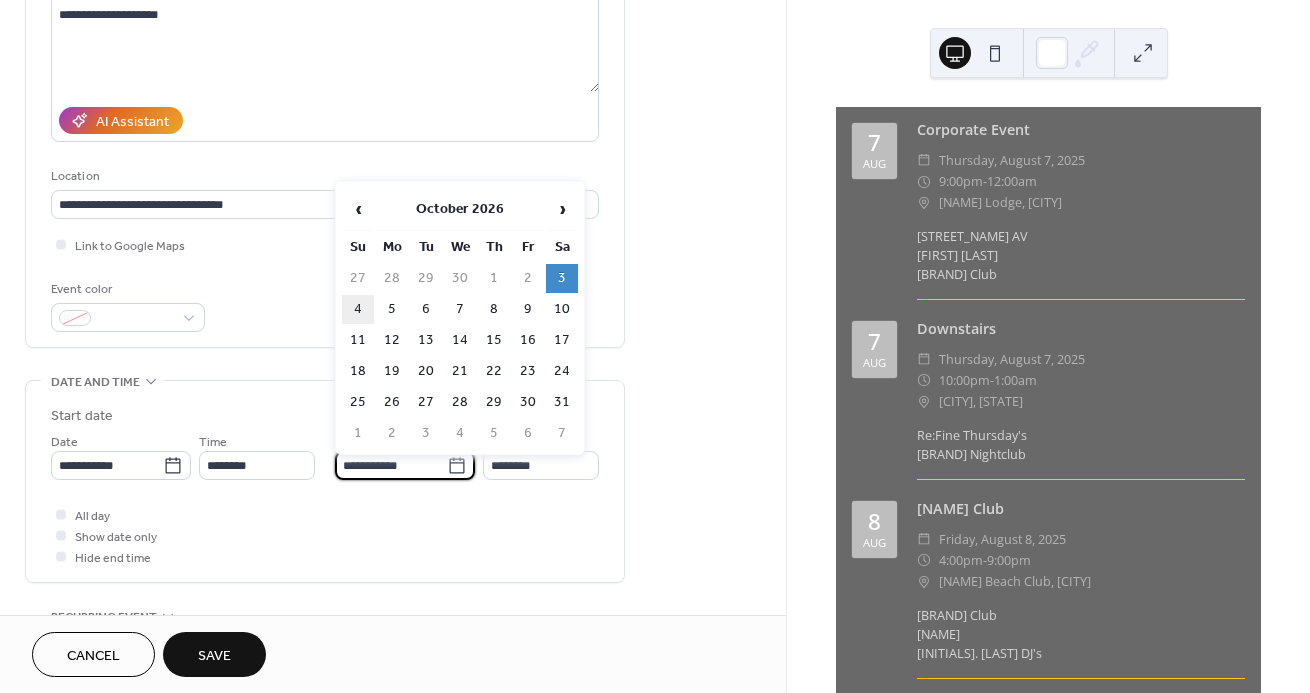 click on "4" at bounding box center [358, 309] 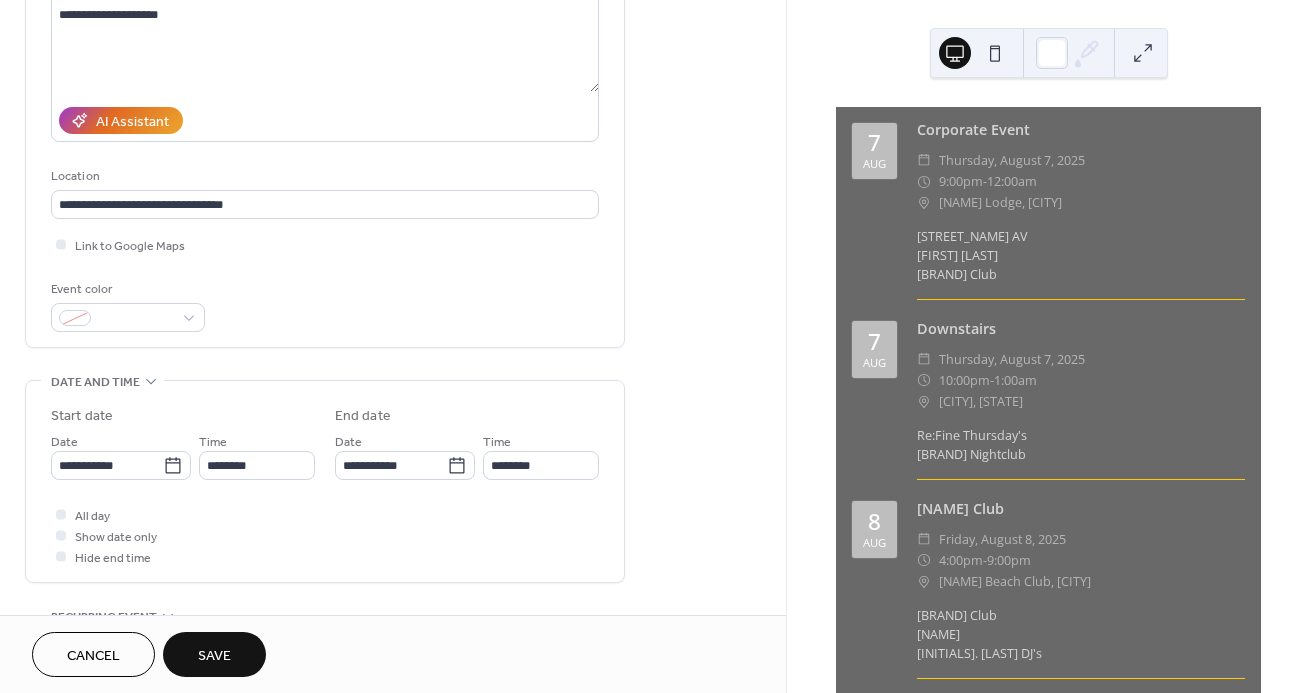 type on "**********" 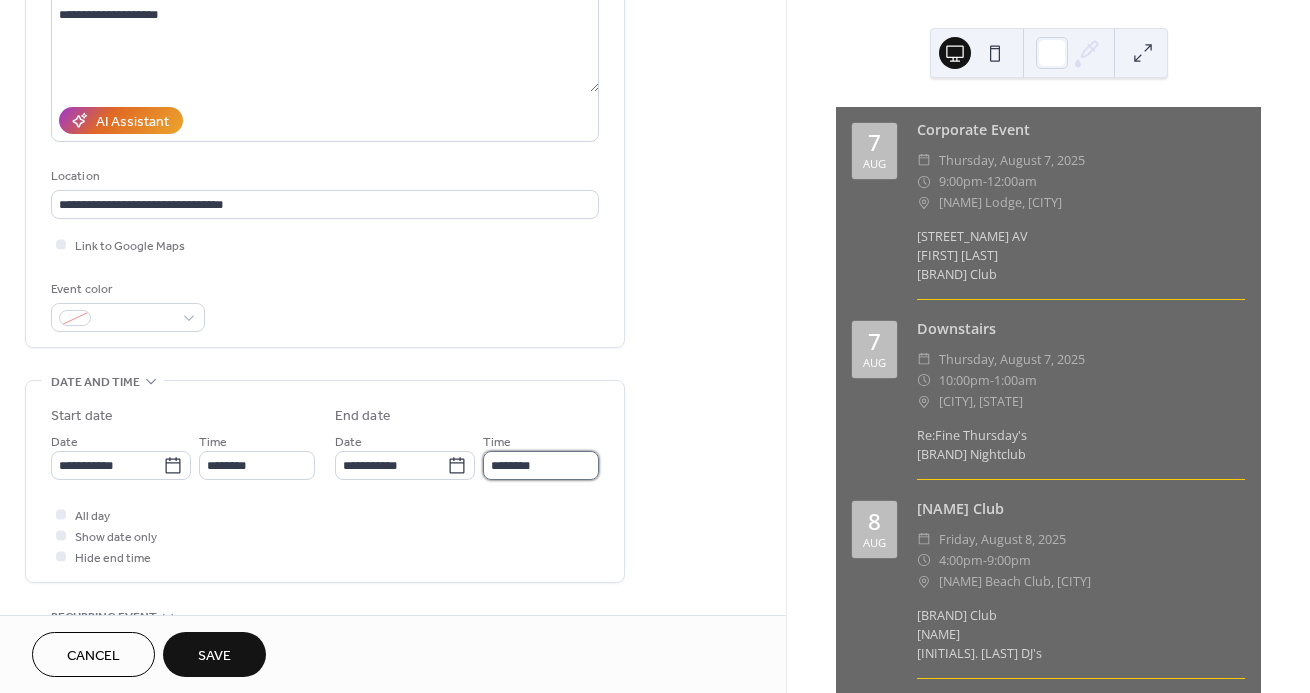 click on "********" at bounding box center (541, 465) 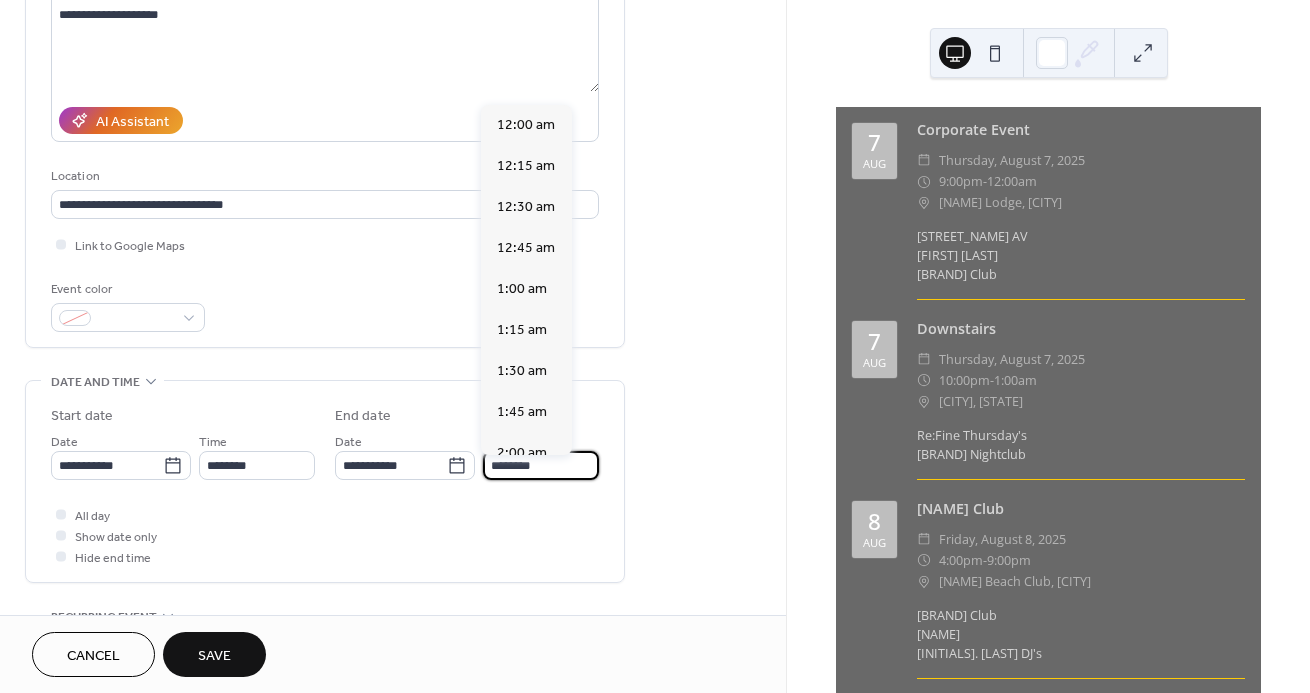 scroll, scrollTop: 3586, scrollLeft: 0, axis: vertical 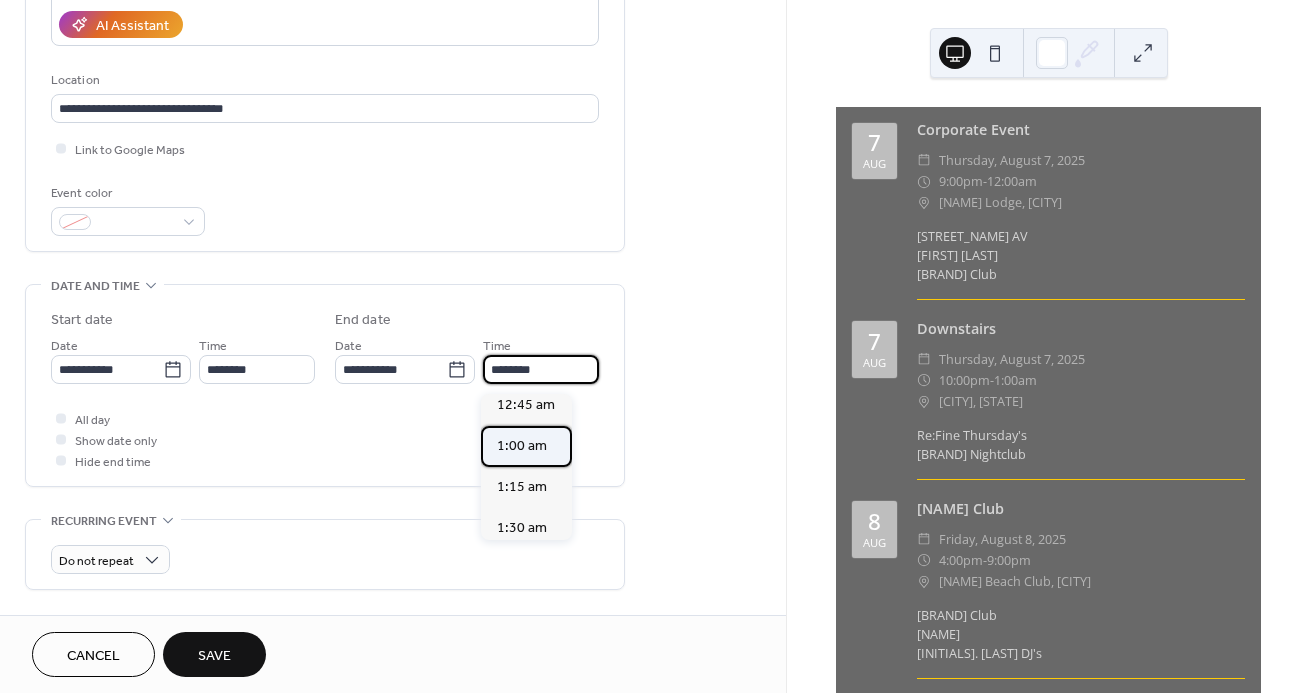 click on "1:00 am" at bounding box center [522, 446] 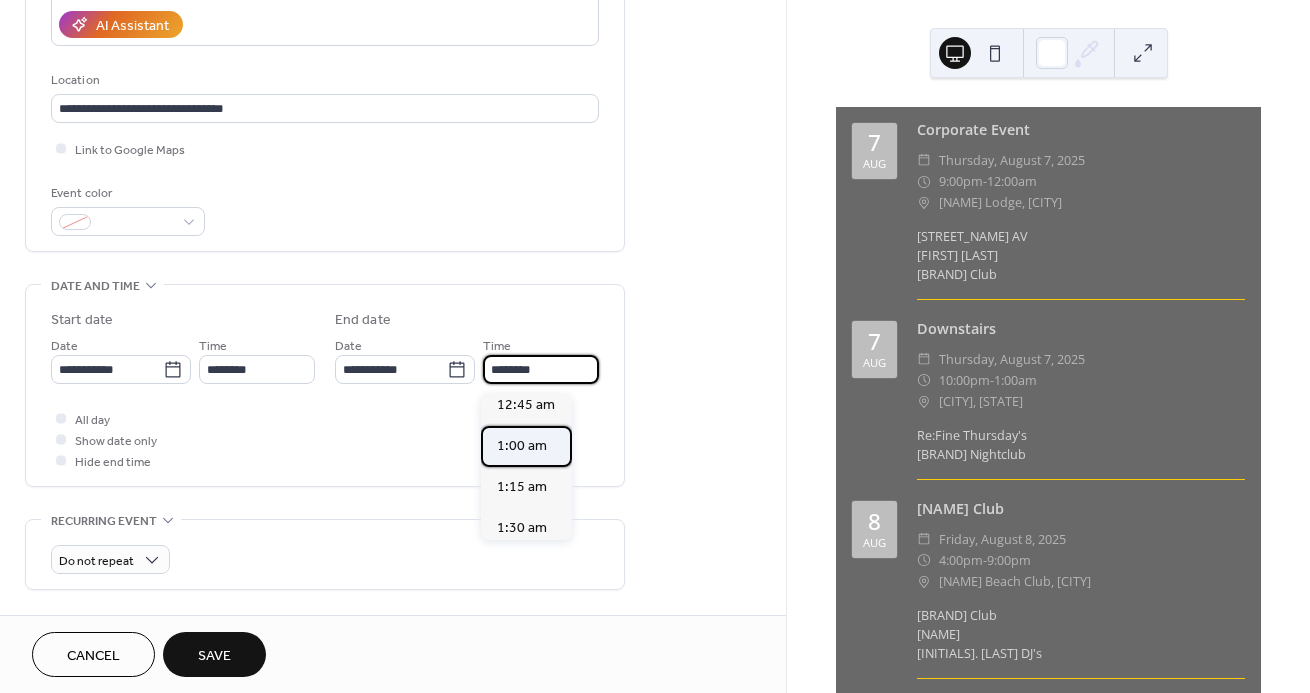 type on "*******" 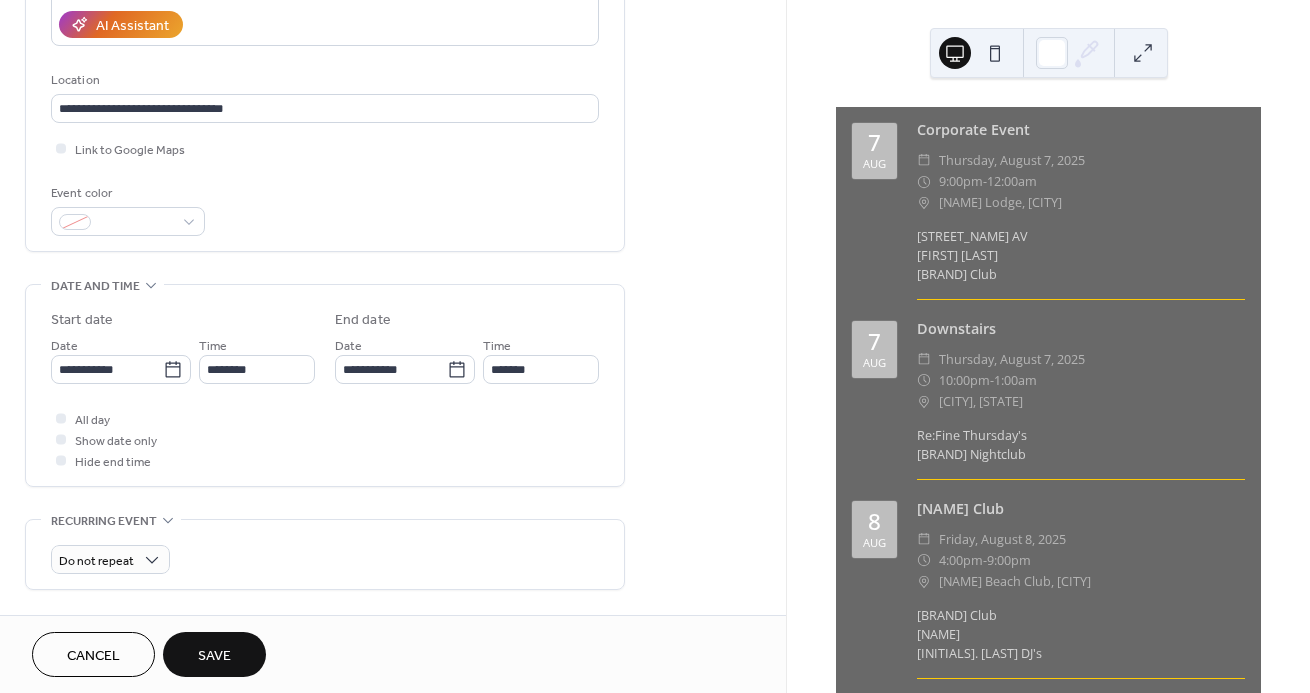 click on "**********" at bounding box center [393, 353] 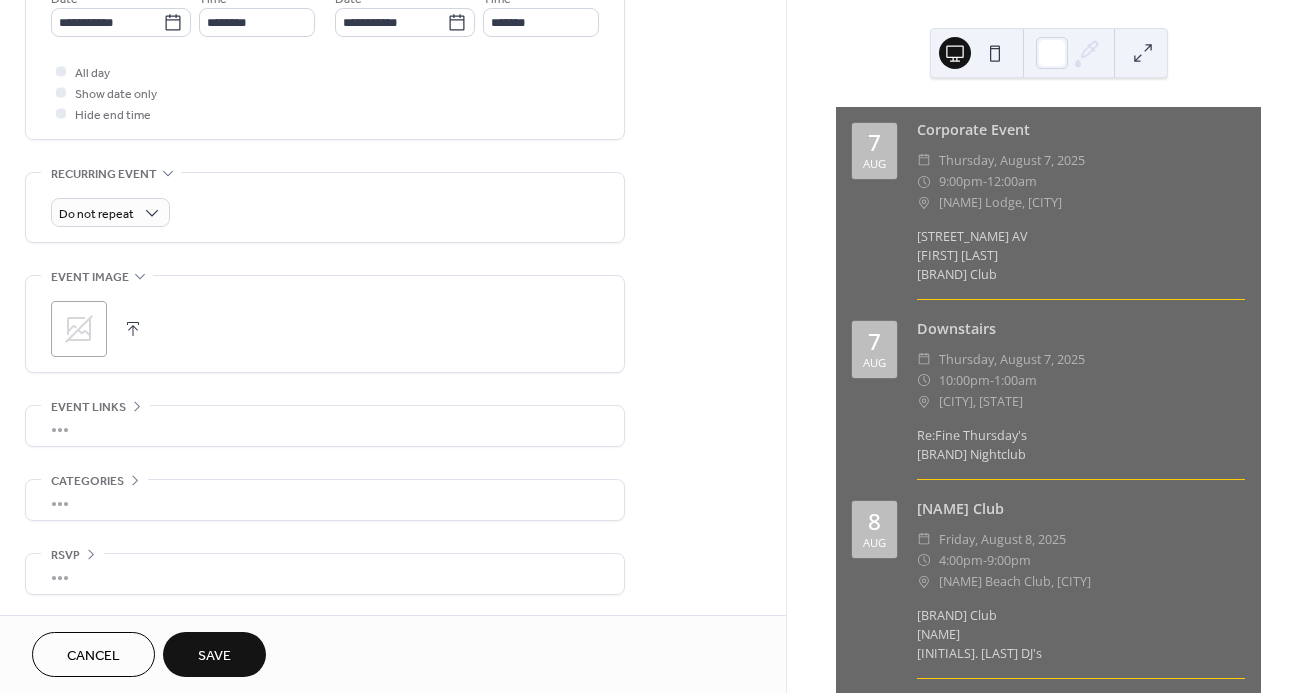 scroll, scrollTop: 720, scrollLeft: 0, axis: vertical 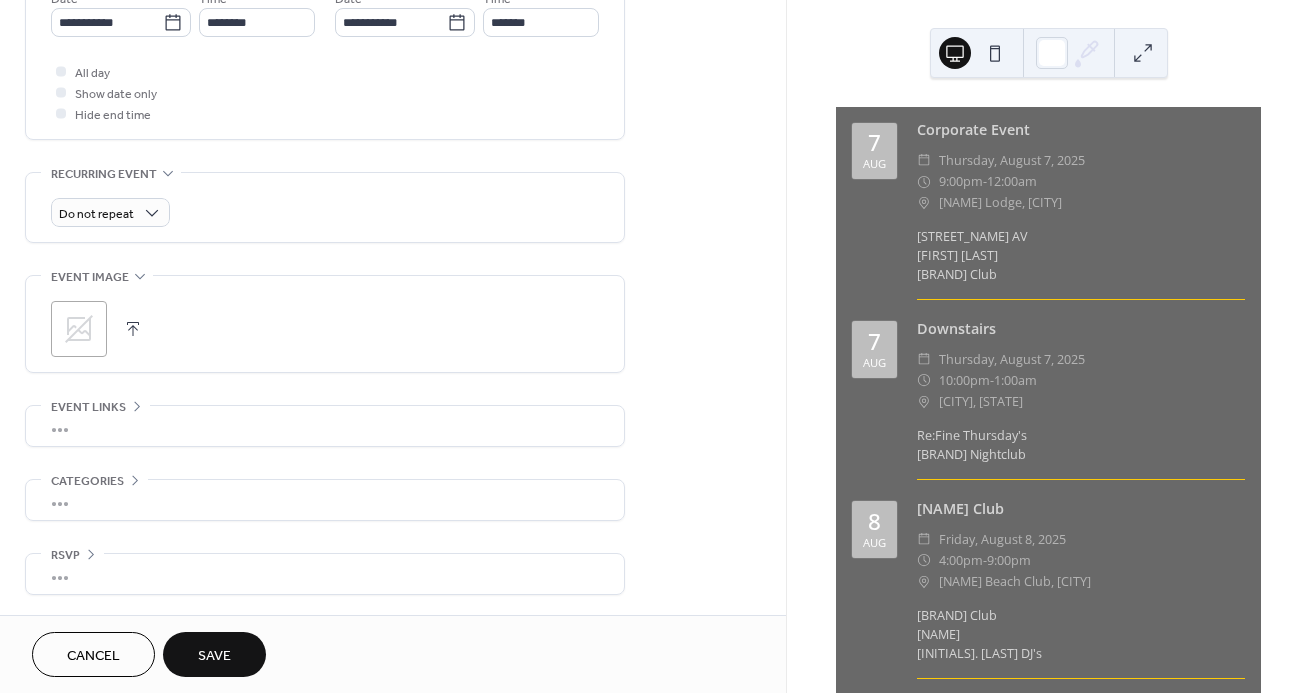 click on "Save" at bounding box center [214, 654] 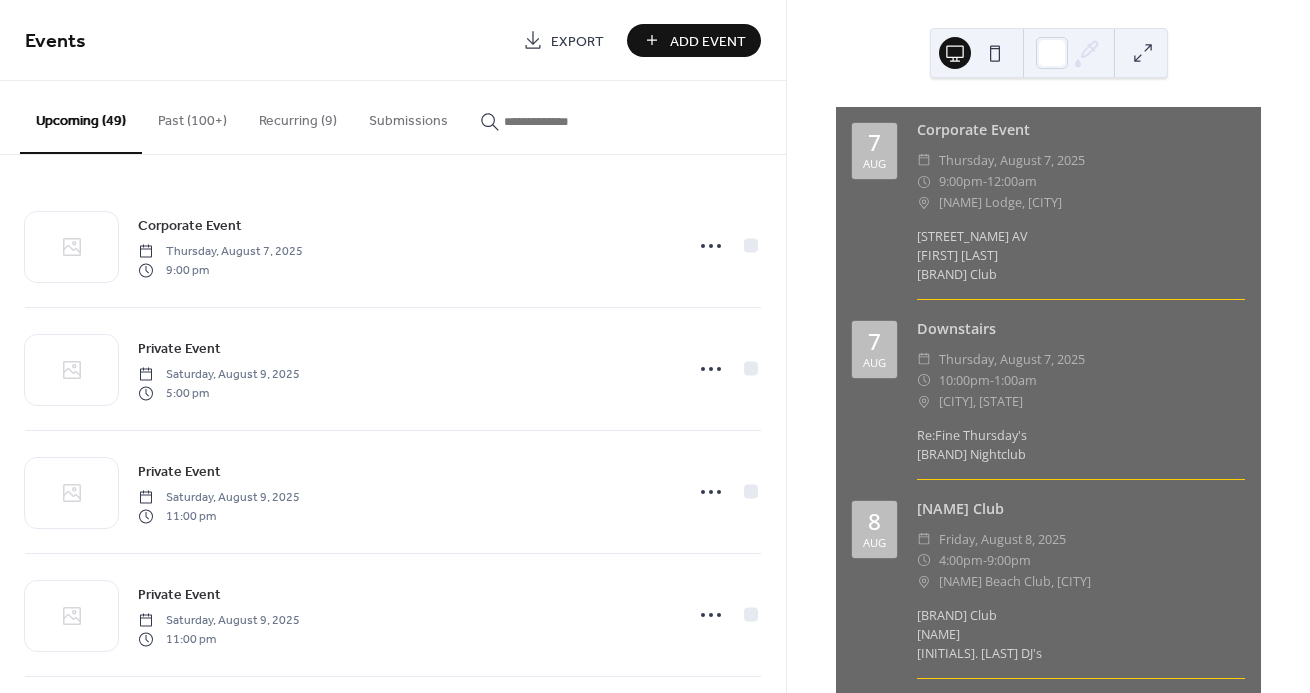 click on "Add Event" at bounding box center (708, 41) 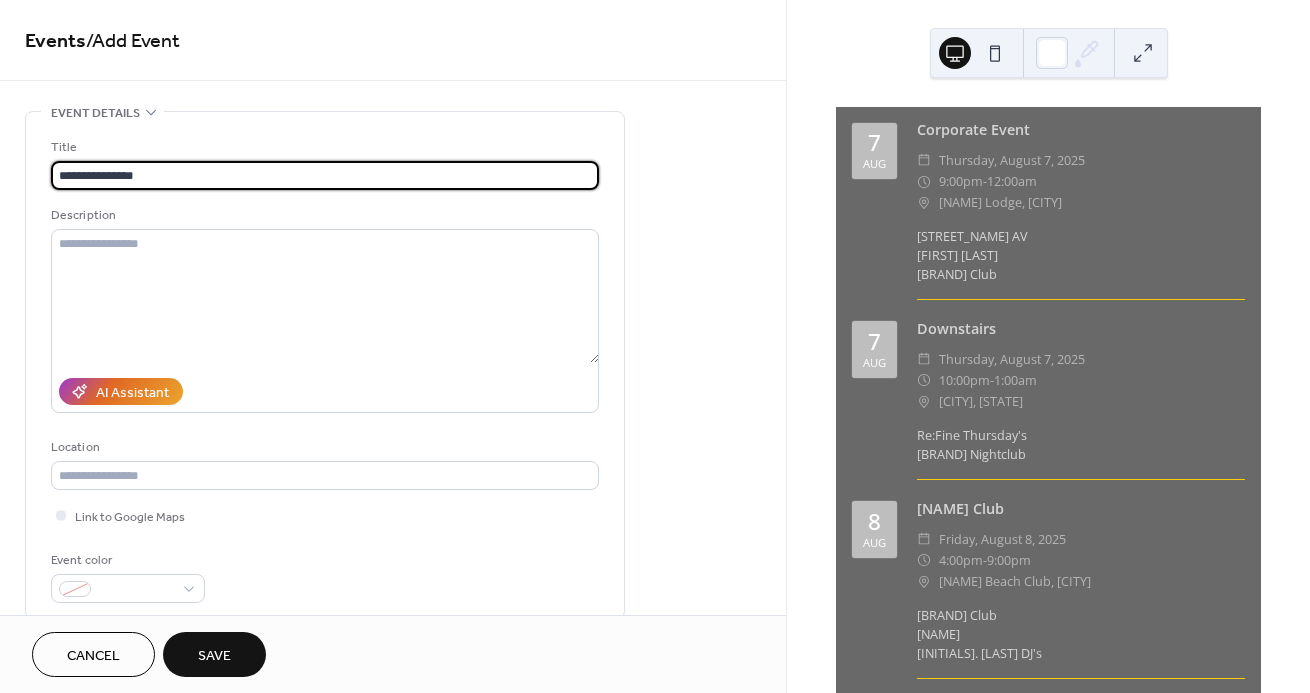 type on "**********" 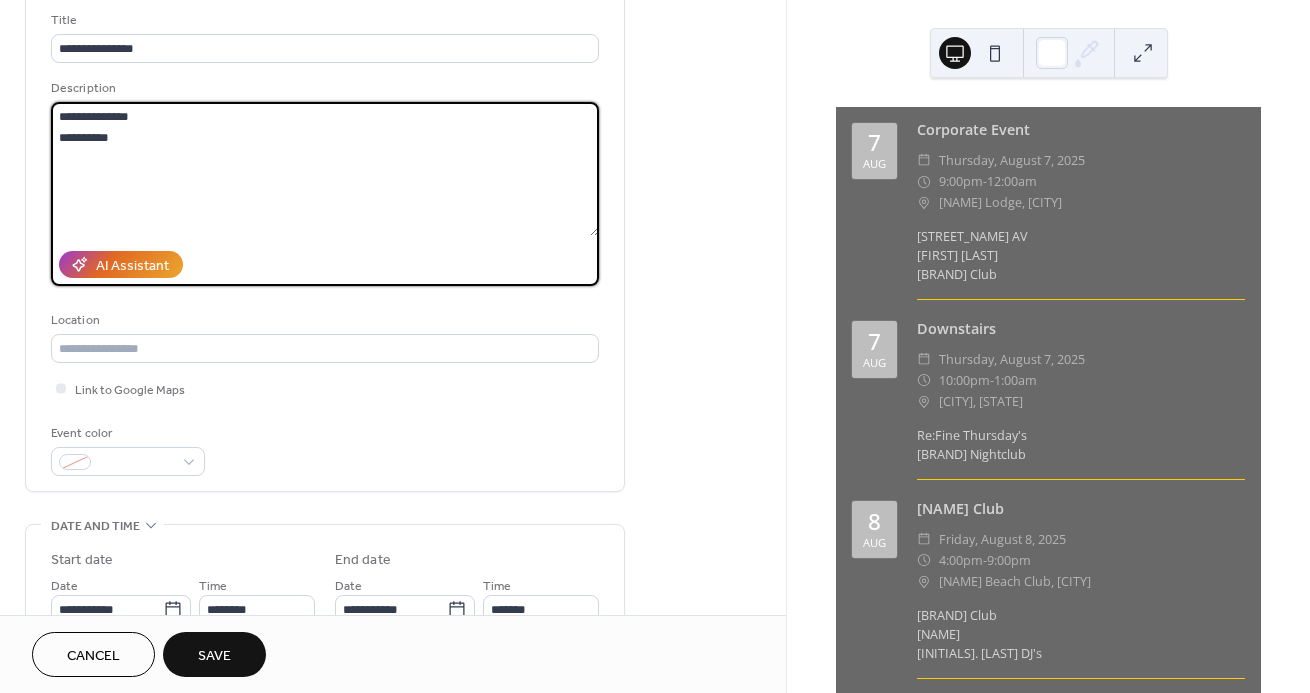 scroll, scrollTop: 176, scrollLeft: 0, axis: vertical 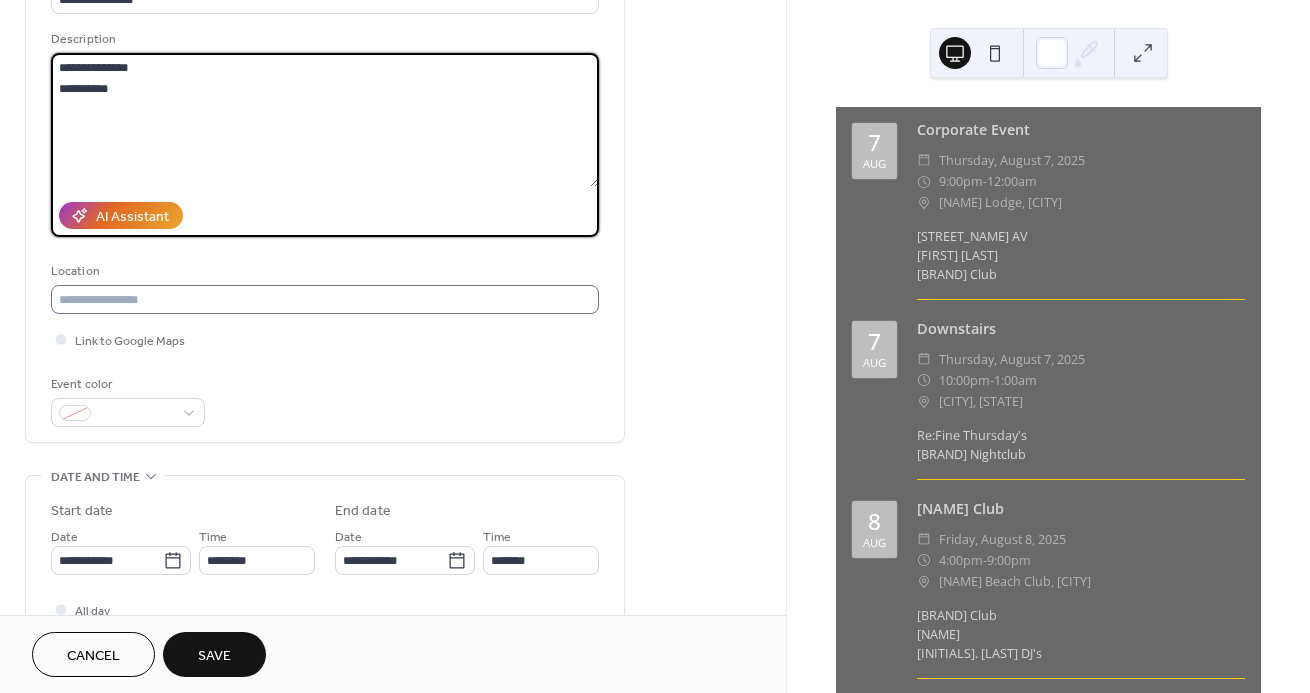 type on "**********" 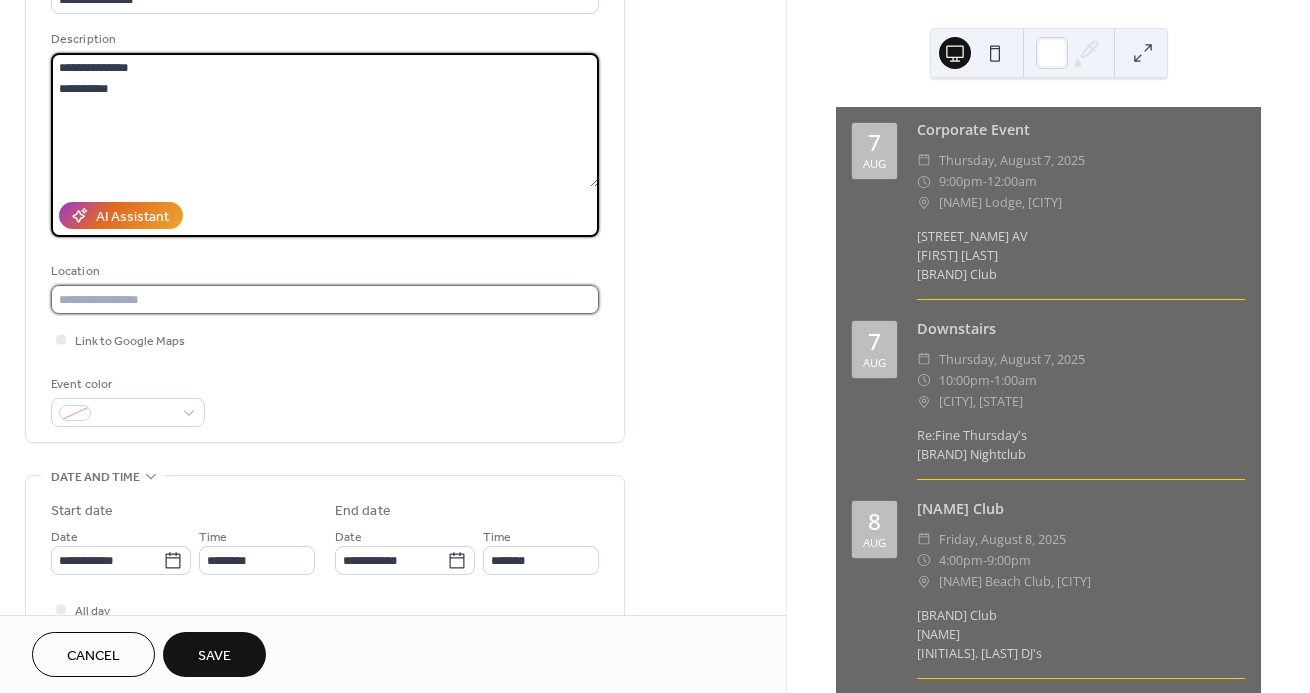 click at bounding box center [325, 299] 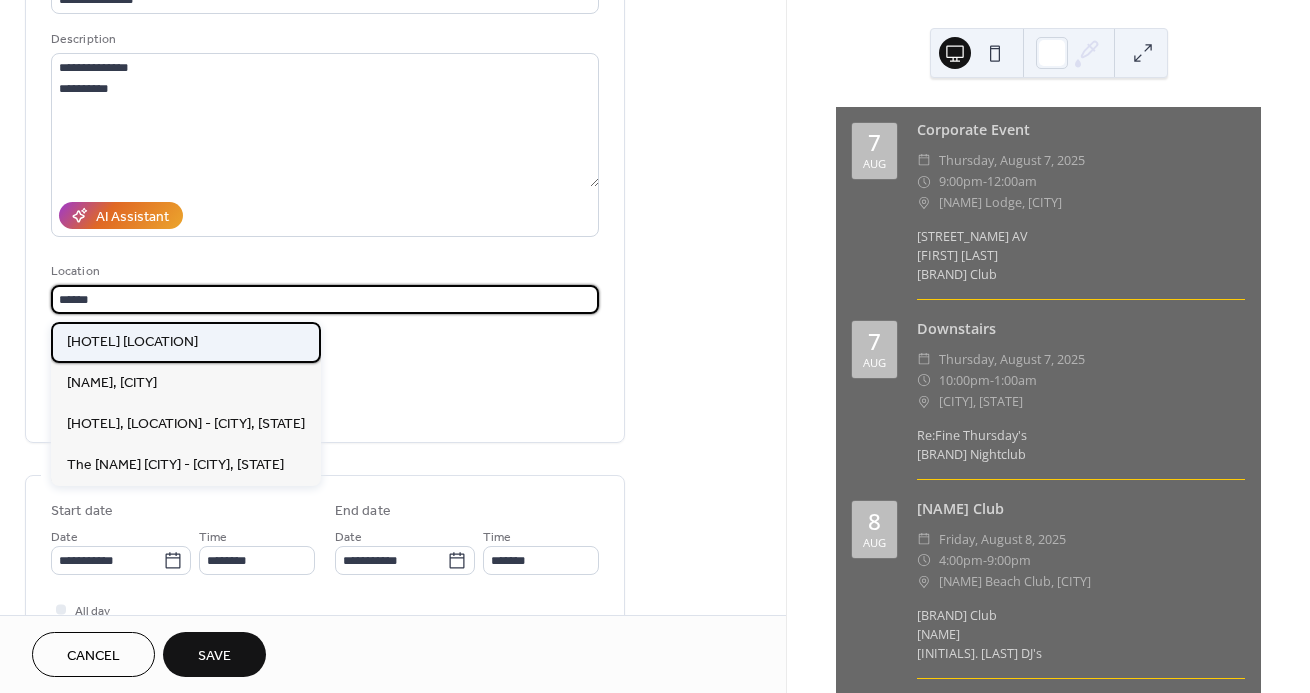 click on "St. Regis Deer Valley" at bounding box center (132, 342) 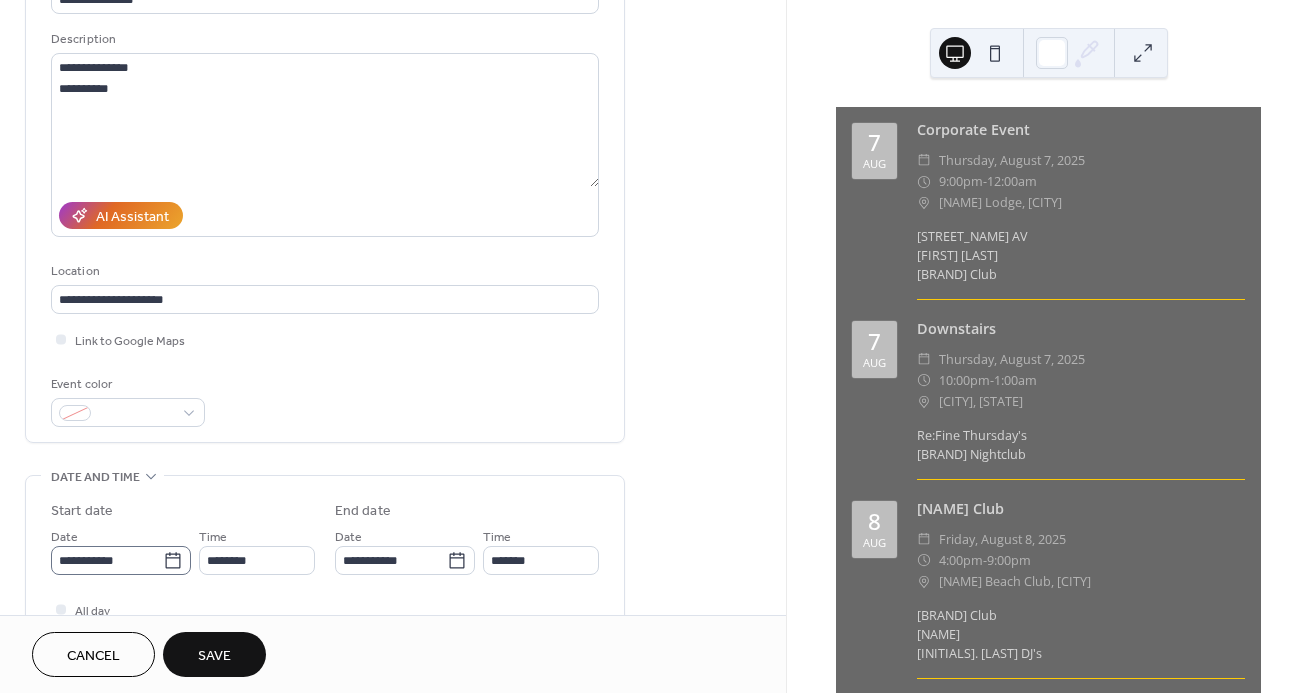 click 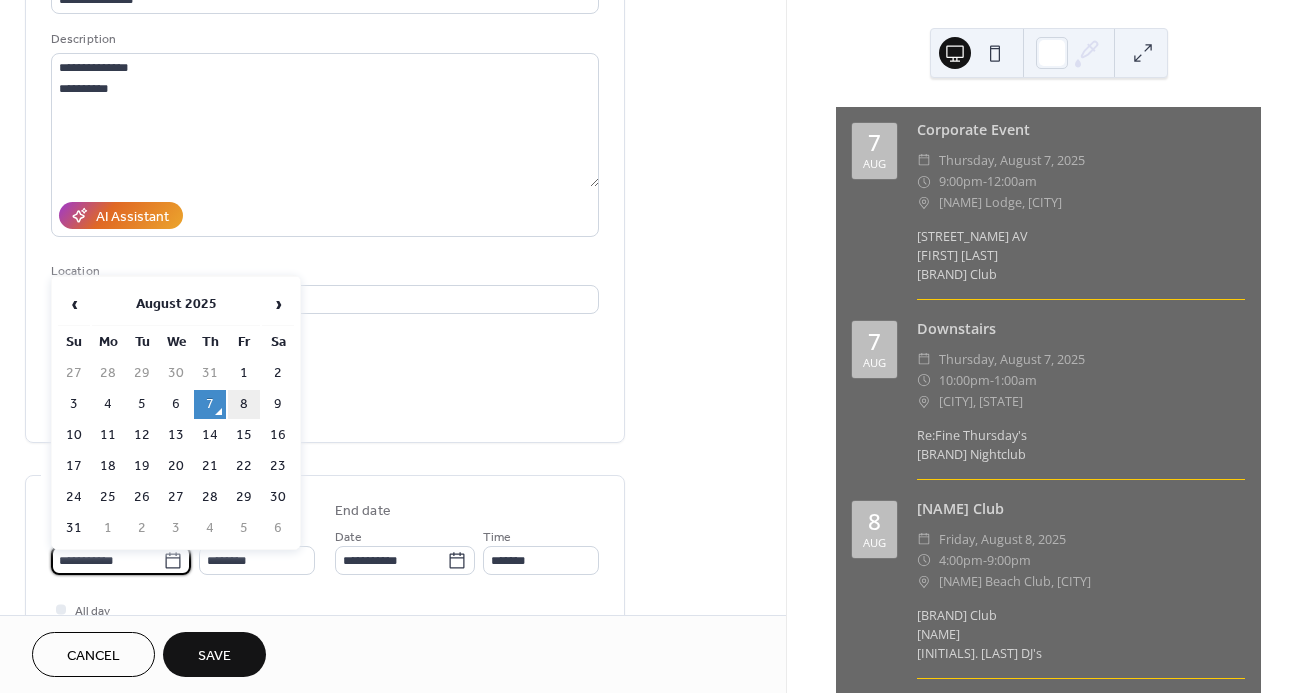 click on "8" at bounding box center (244, 404) 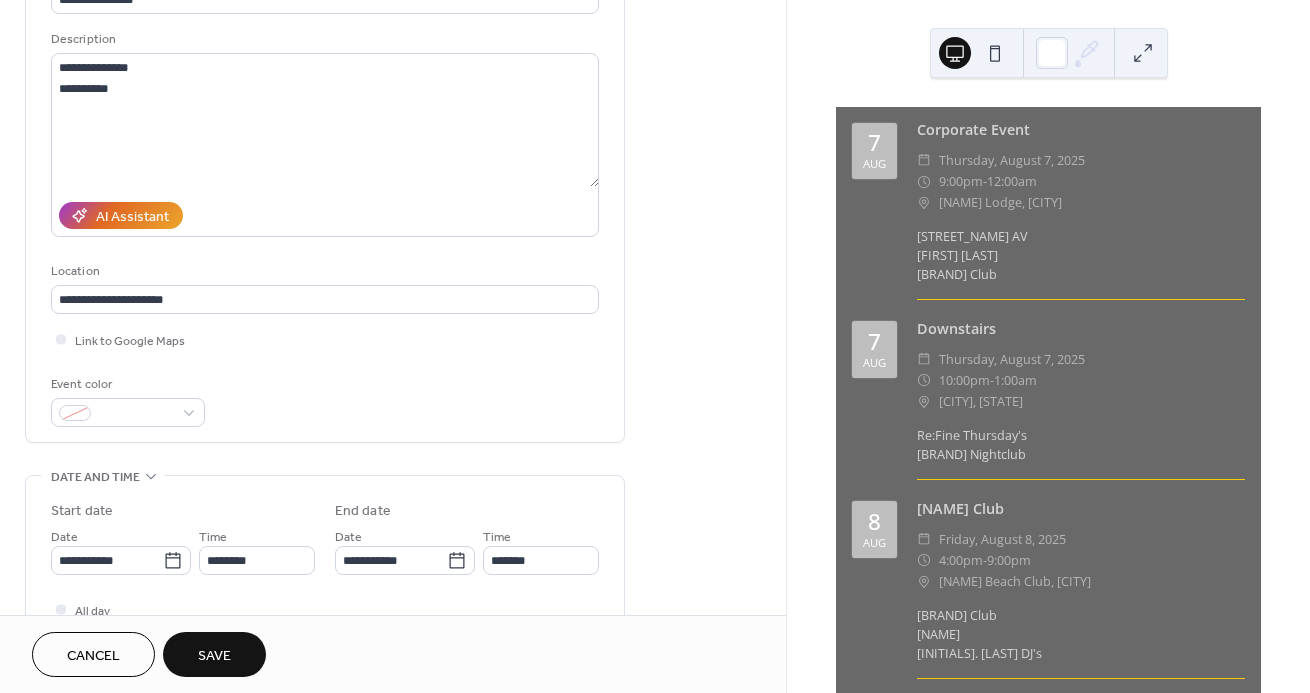 type on "**********" 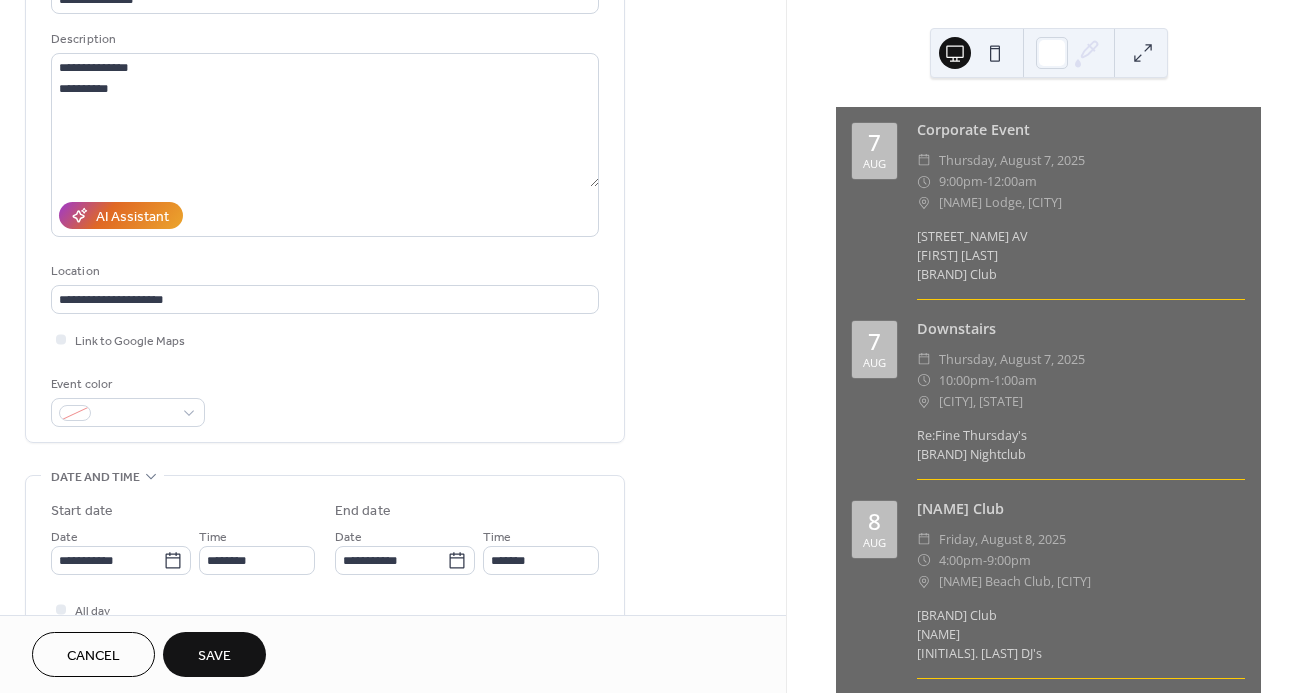 type on "**********" 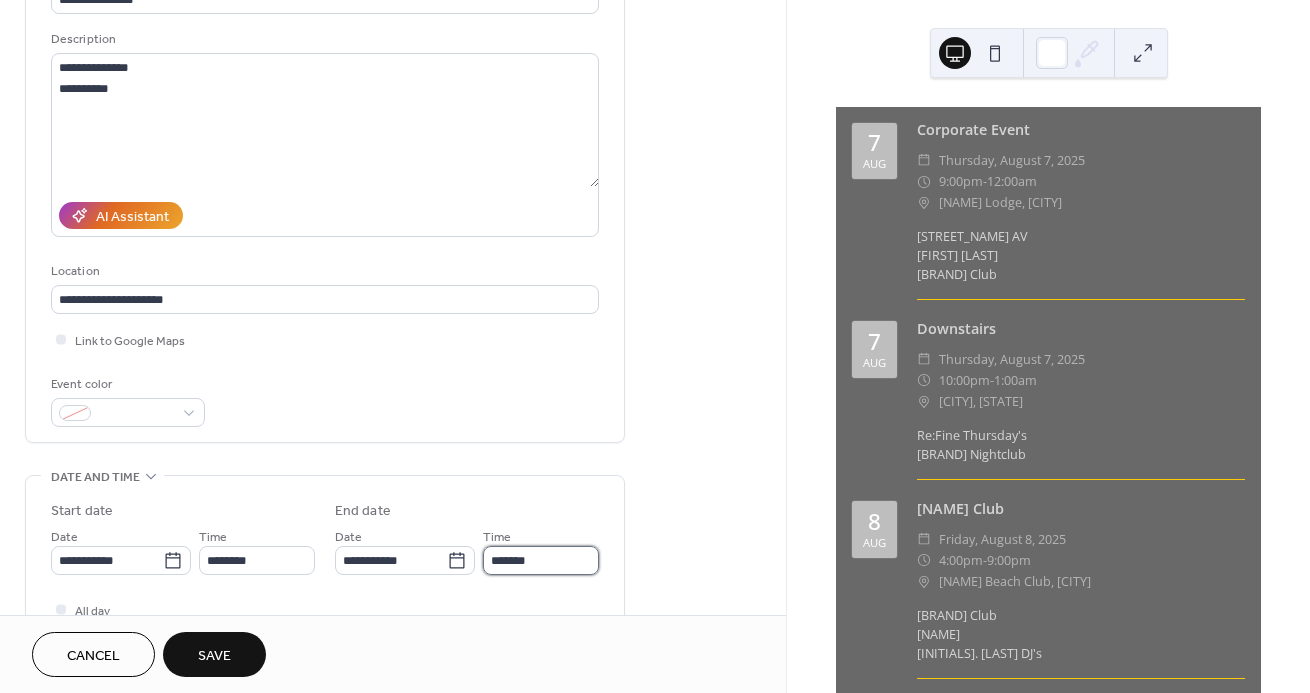 click on "*******" at bounding box center [541, 560] 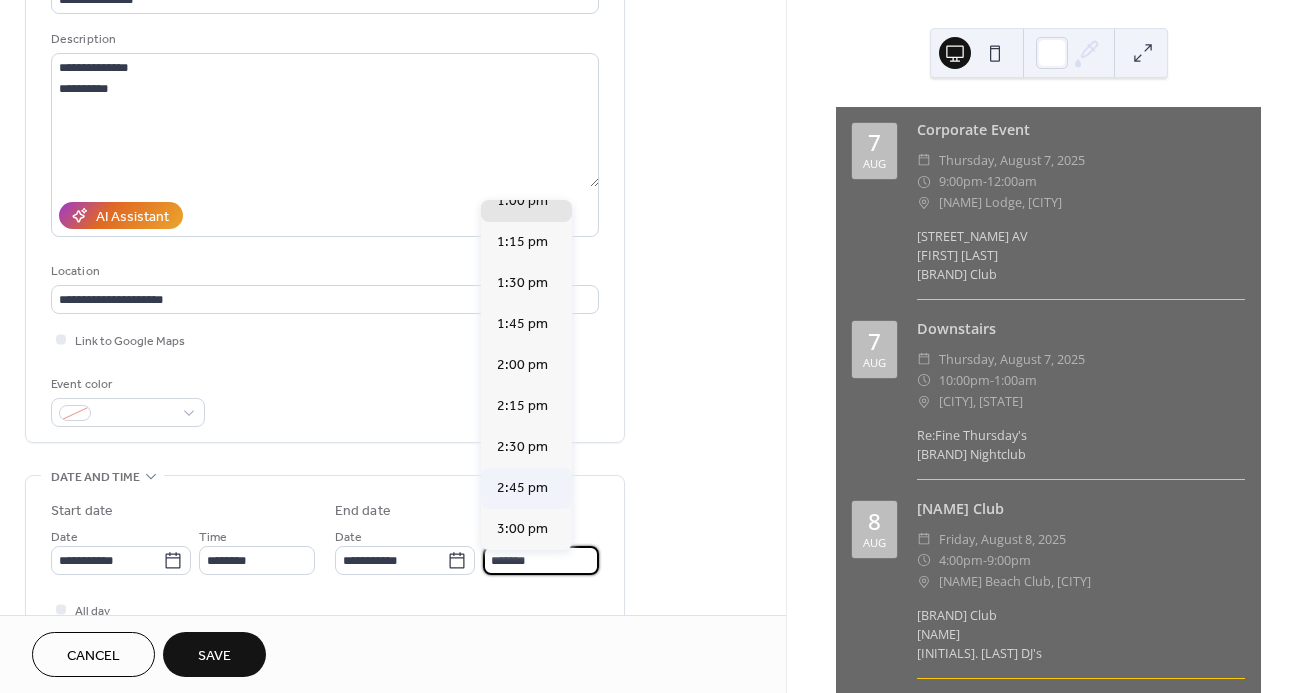 scroll, scrollTop: 371, scrollLeft: 0, axis: vertical 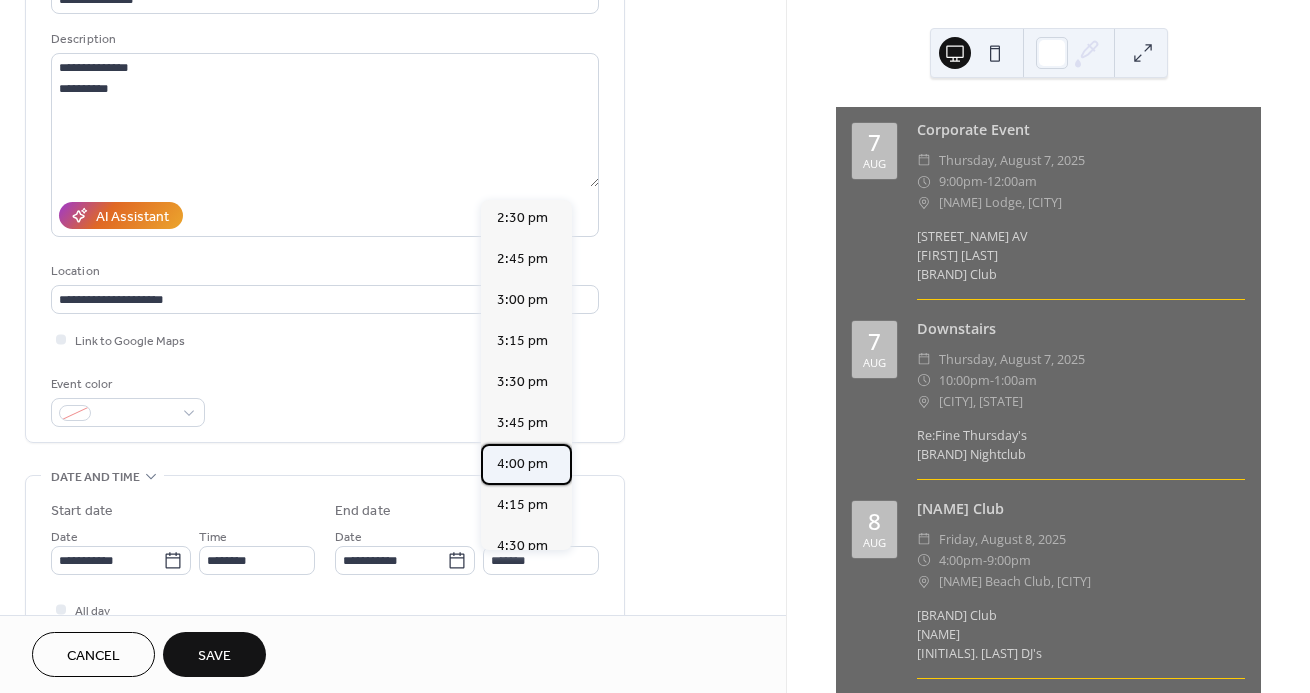 click on "4:00 pm" at bounding box center (522, 464) 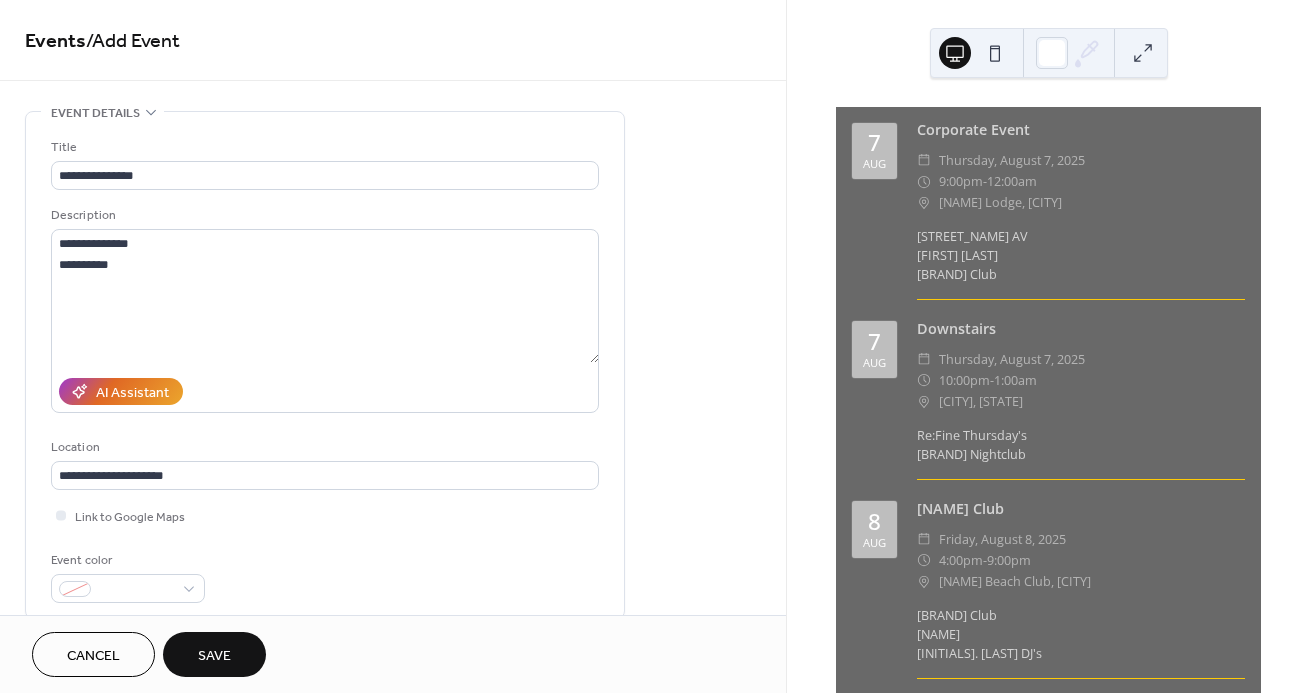 scroll, scrollTop: 0, scrollLeft: 0, axis: both 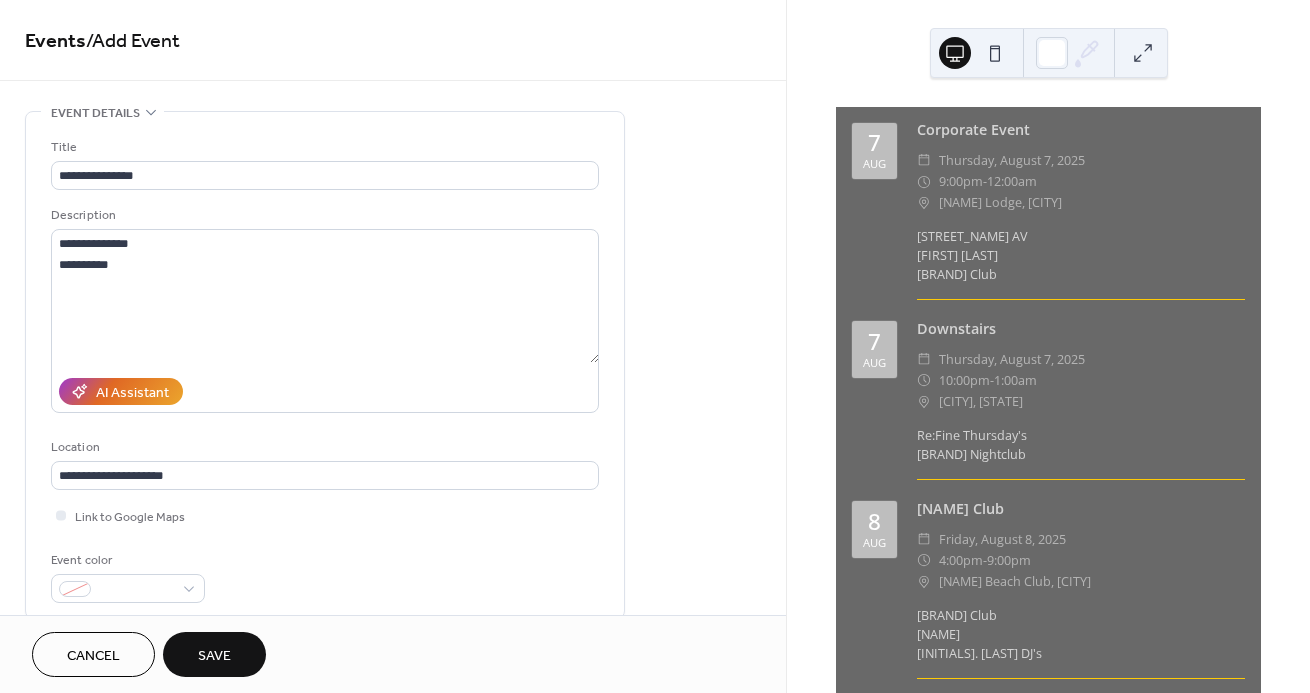 click on "Save" at bounding box center (214, 656) 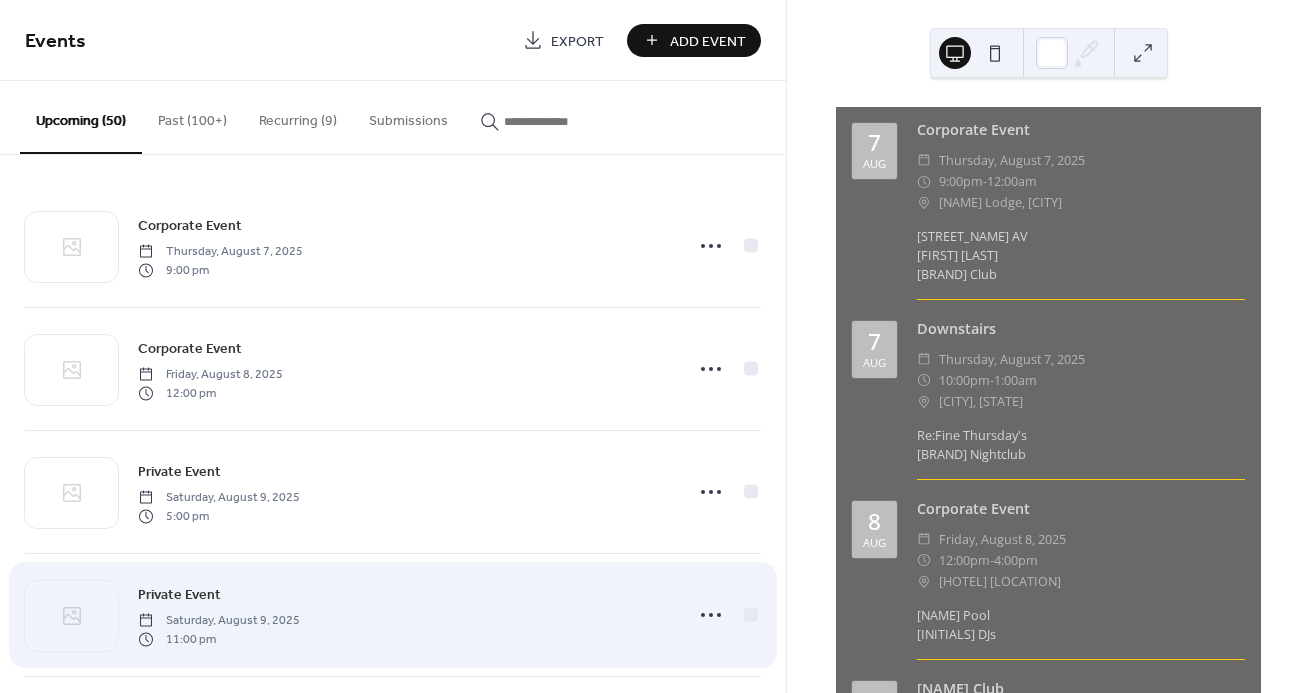 scroll, scrollTop: 0, scrollLeft: 0, axis: both 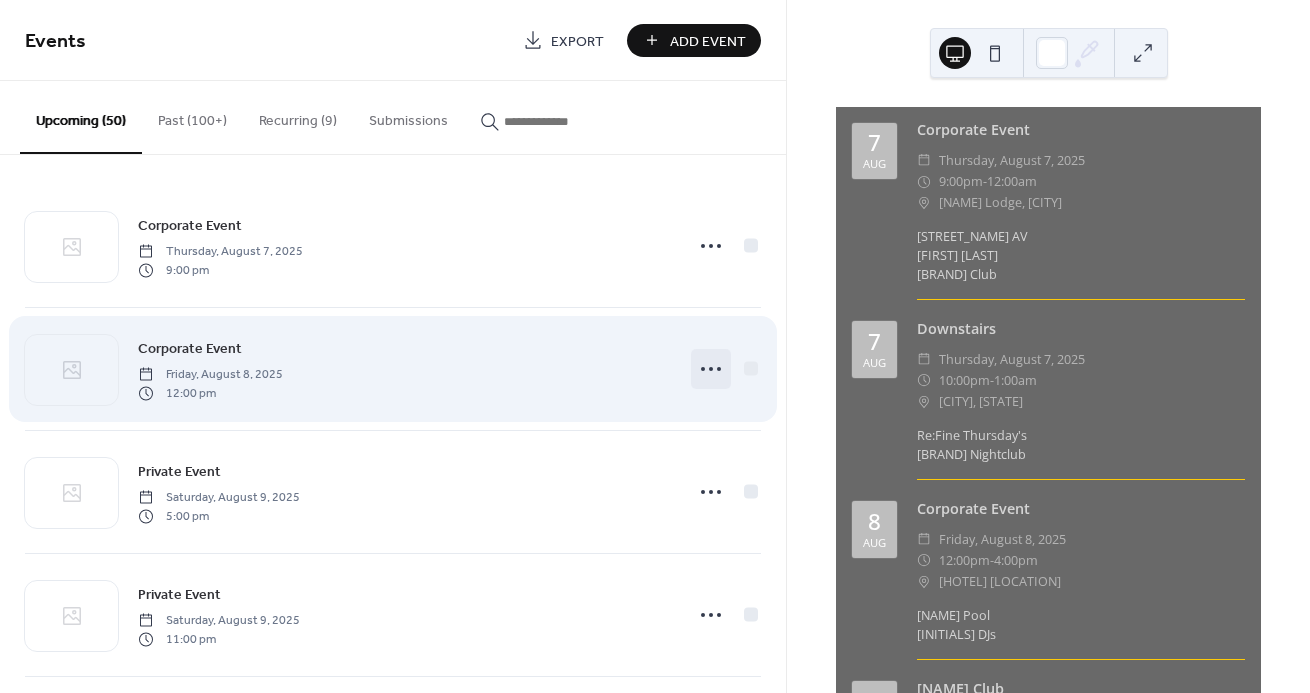 click 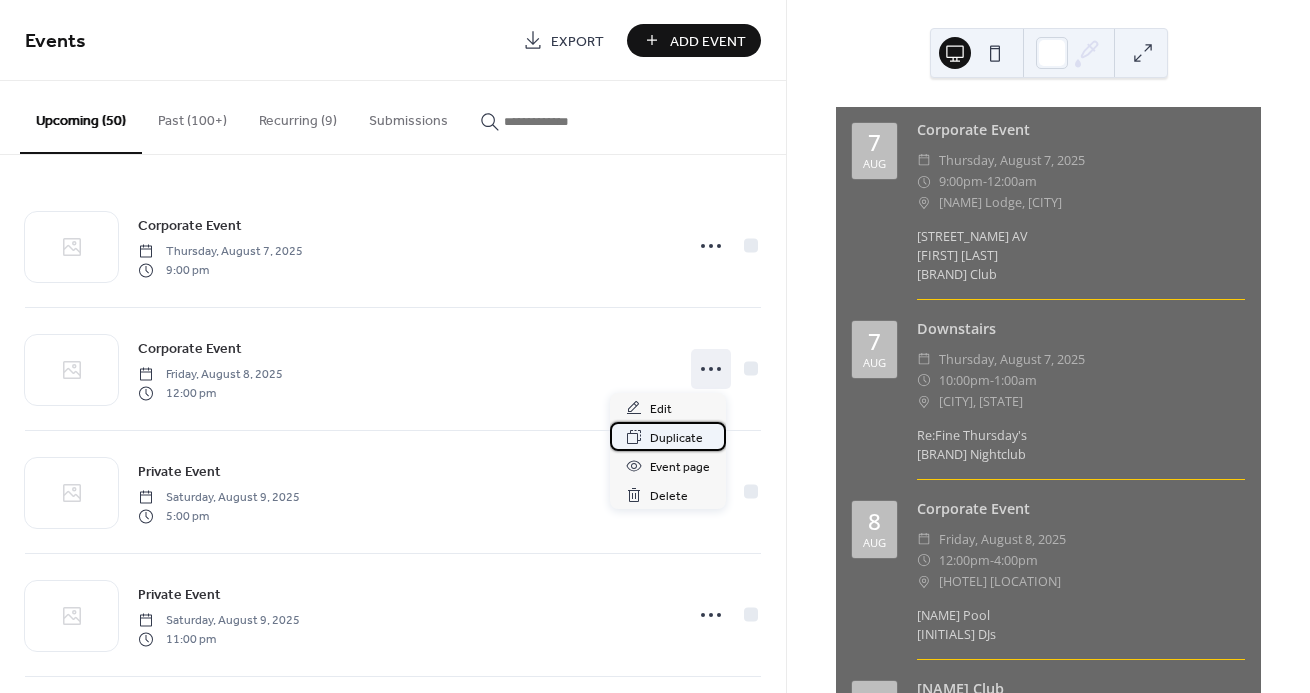 click on "Duplicate" at bounding box center (676, 438) 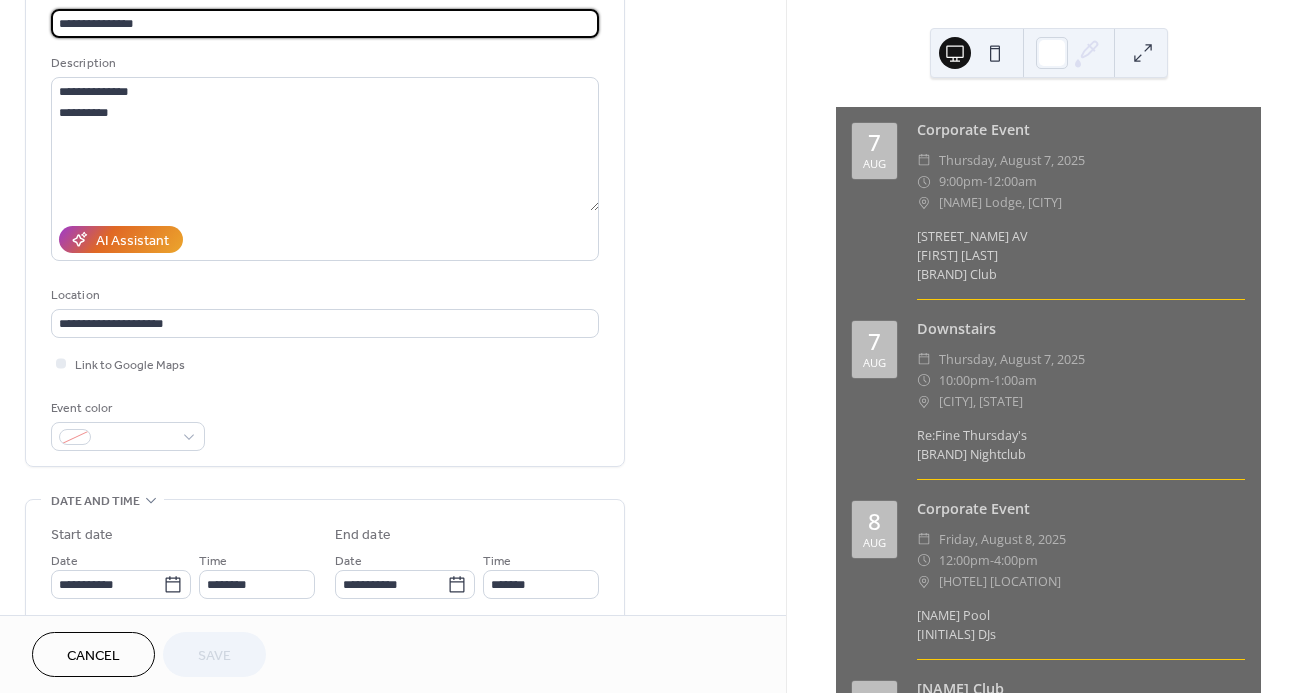 scroll, scrollTop: 198, scrollLeft: 0, axis: vertical 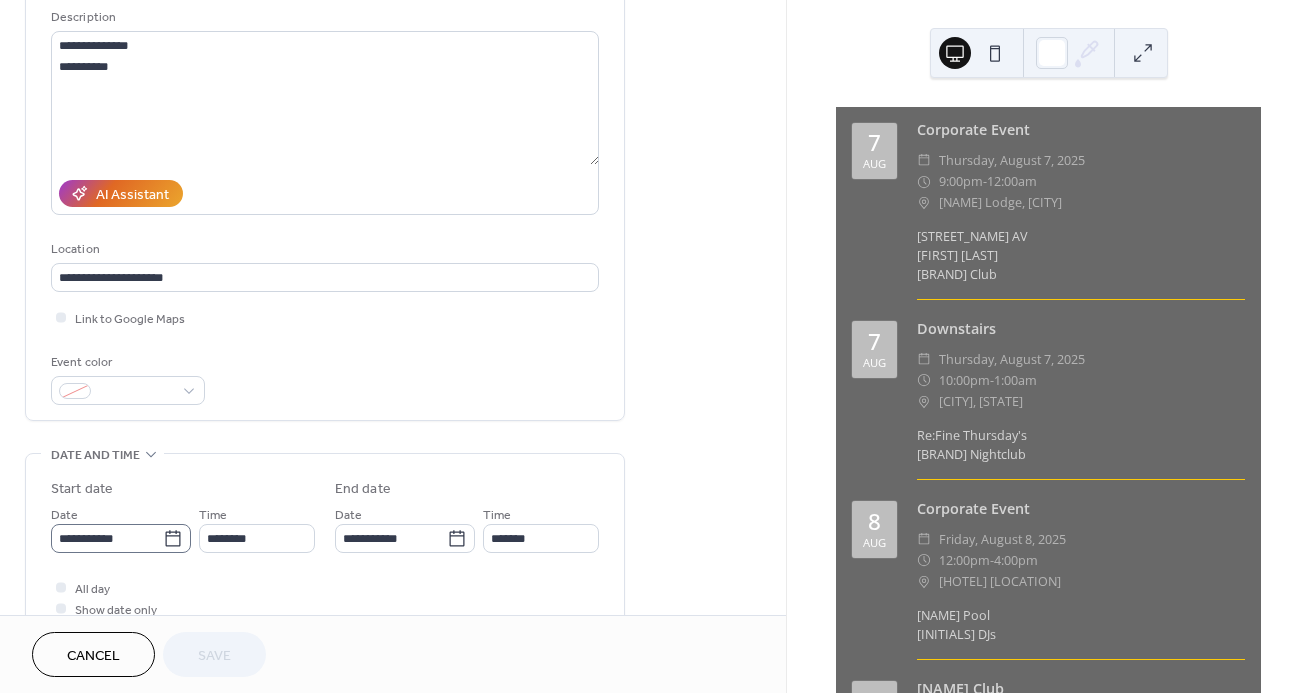 click 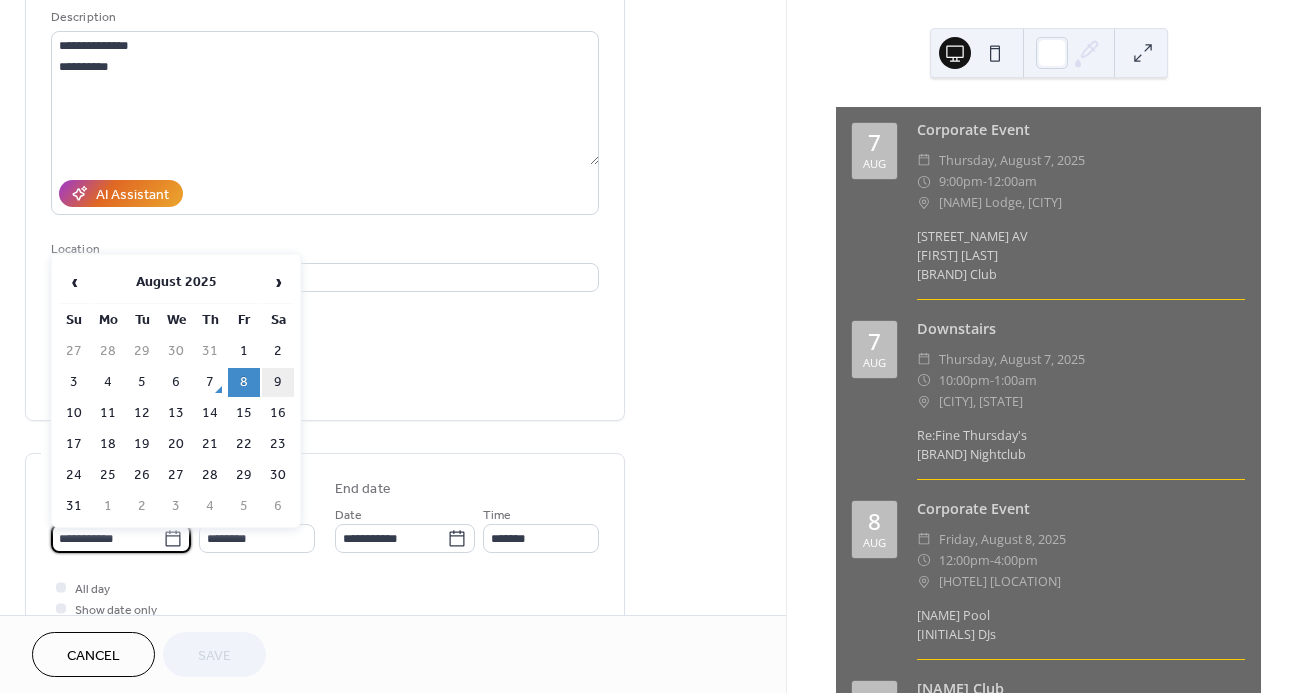 click on "9" at bounding box center [278, 382] 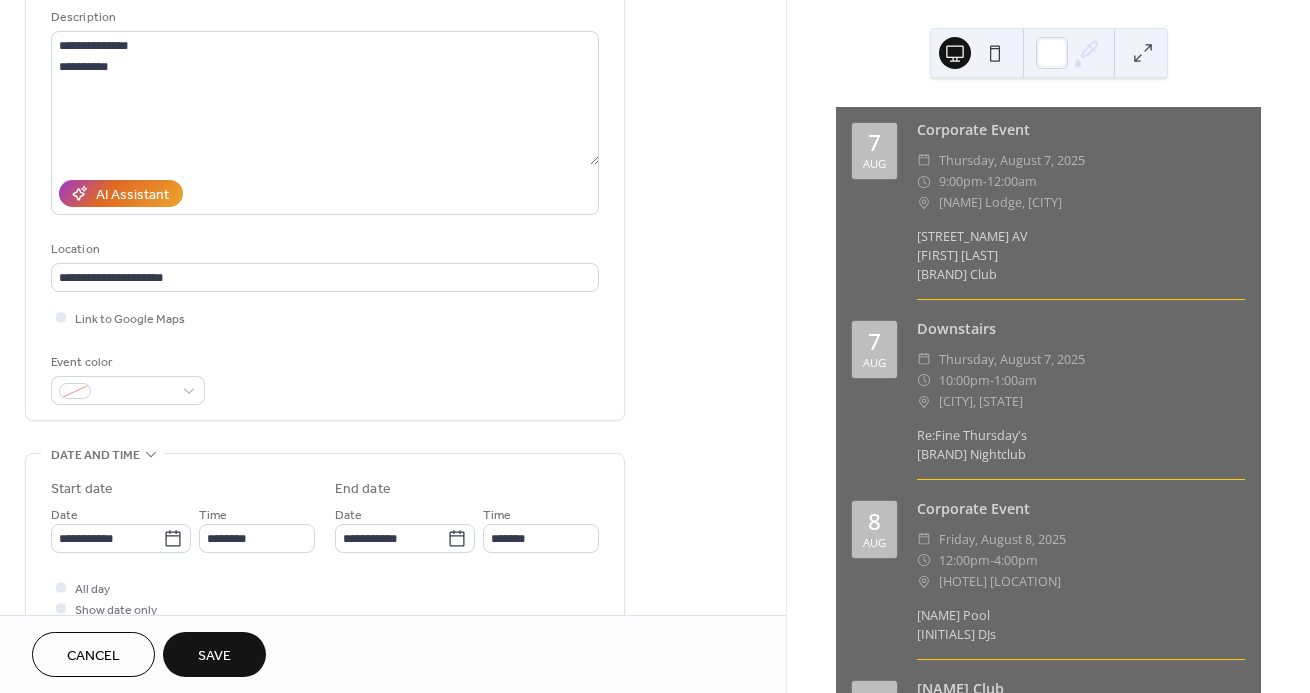 click on "Save" at bounding box center [214, 654] 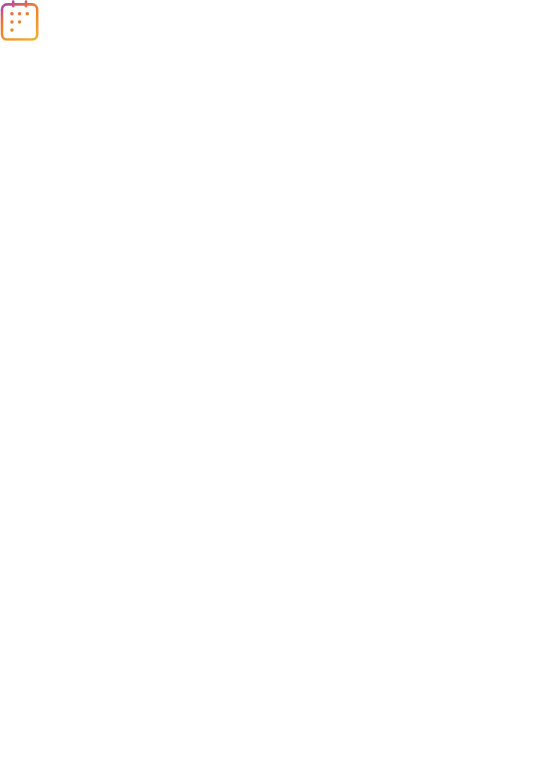 scroll, scrollTop: 0, scrollLeft: 0, axis: both 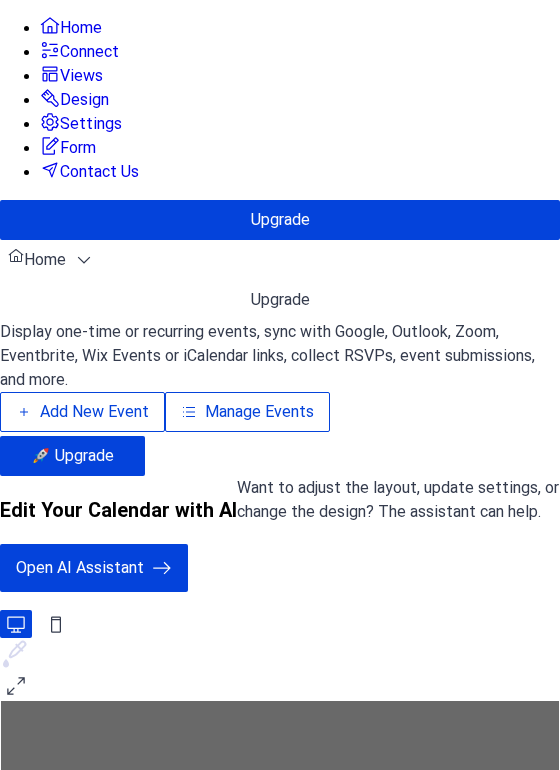 click on "Manage Events" at bounding box center (259, 412) 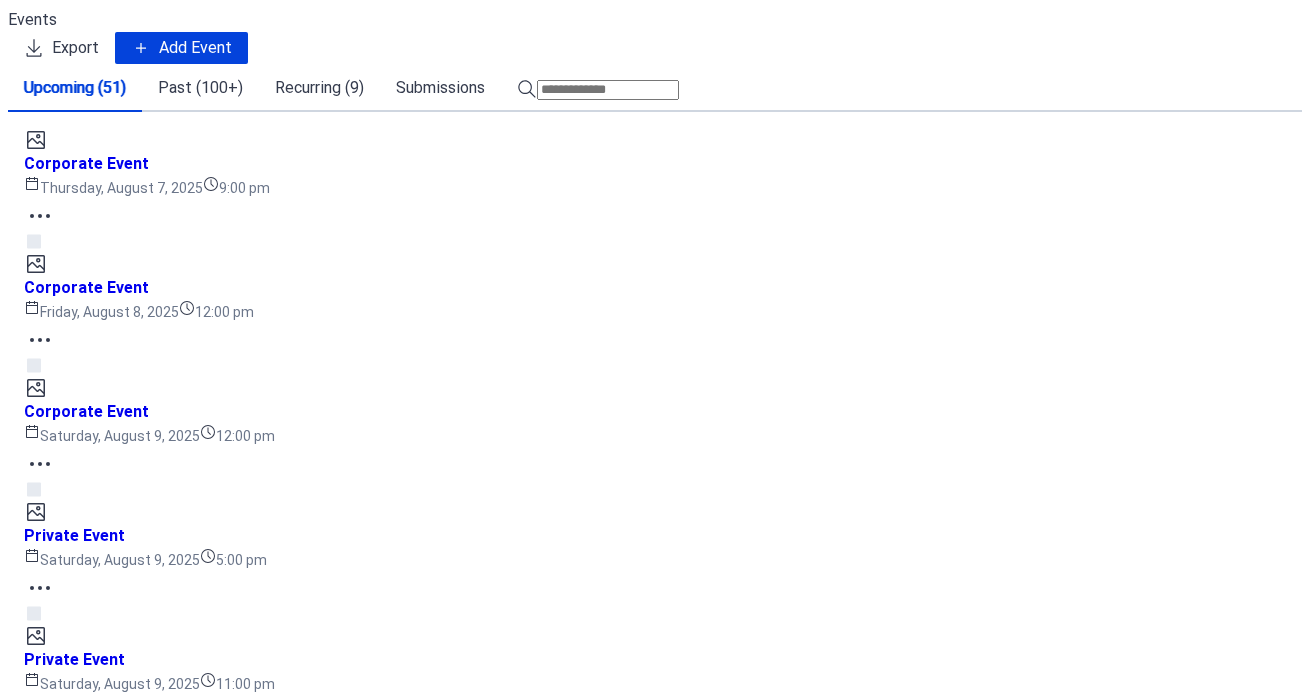 scroll, scrollTop: 0, scrollLeft: 0, axis: both 